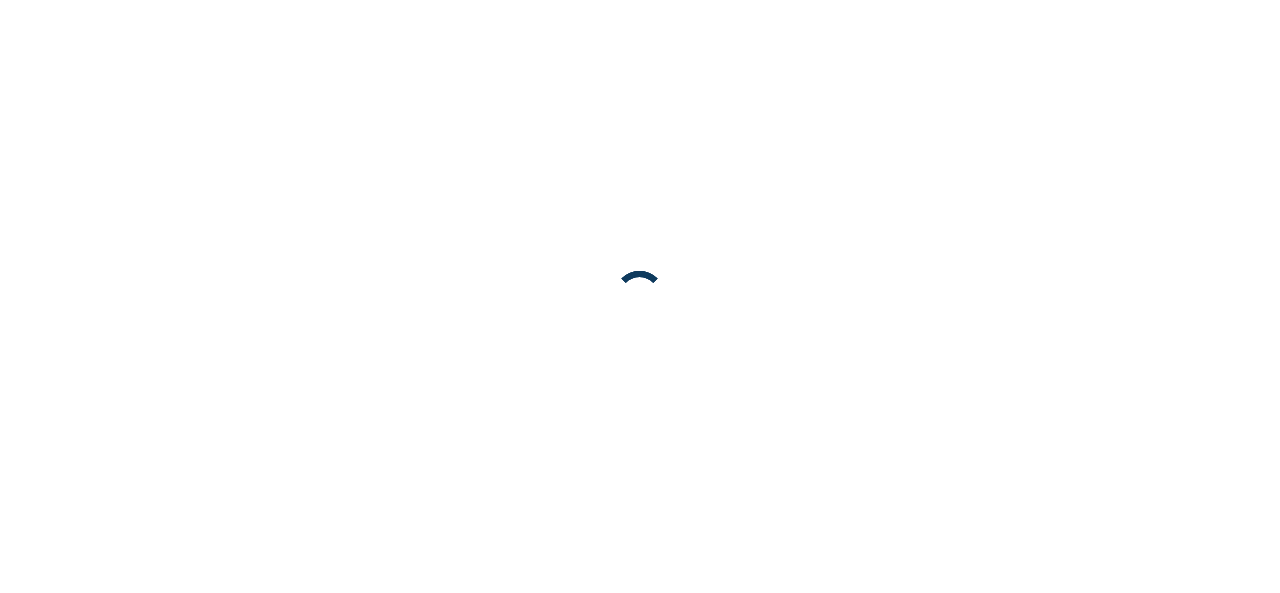 scroll, scrollTop: 0, scrollLeft: 0, axis: both 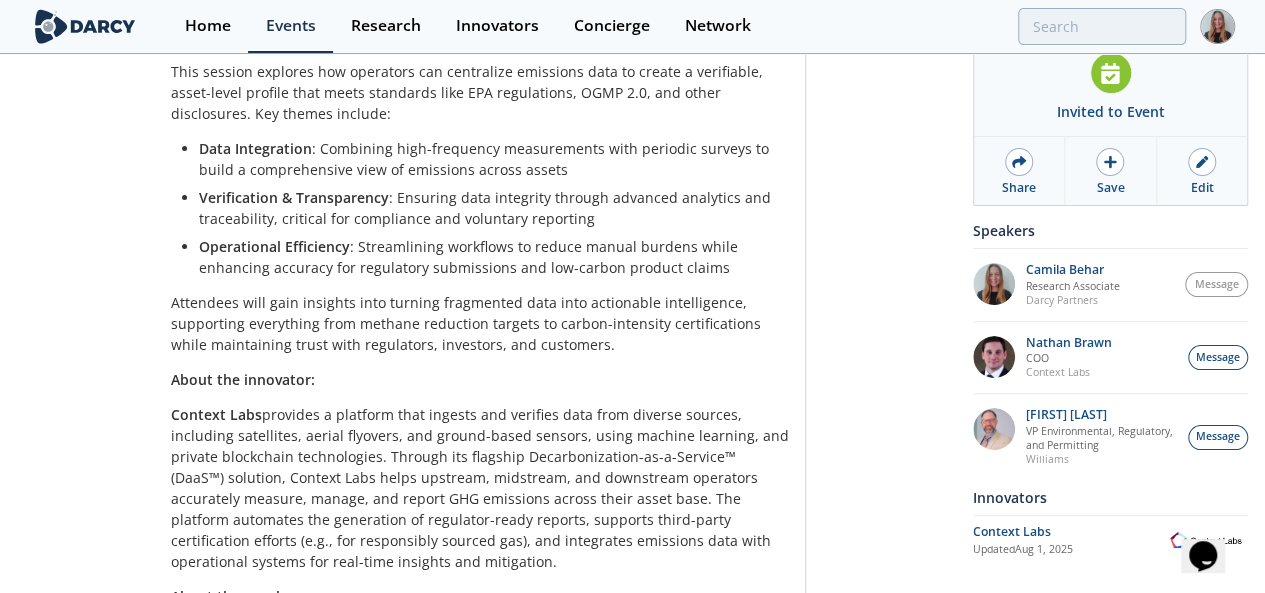 drag, startPoint x: 230, startPoint y: 425, endPoint x: 374, endPoint y: 421, distance: 144.05554 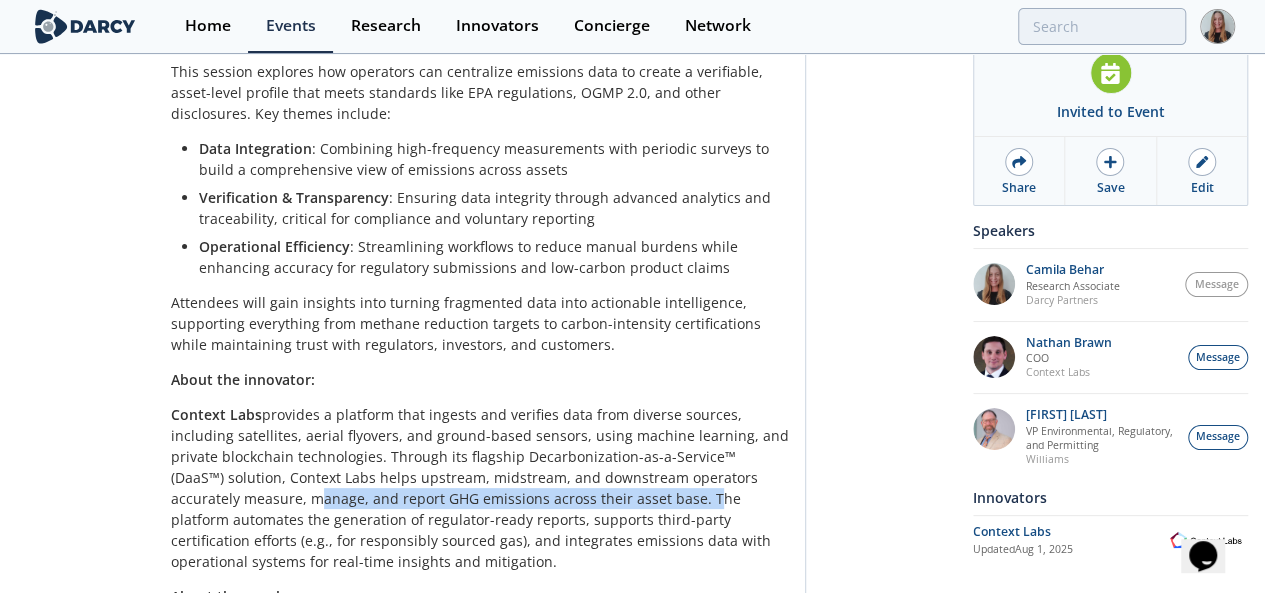 drag, startPoint x: 613, startPoint y: 312, endPoint x: 92, endPoint y: 331, distance: 521.3463 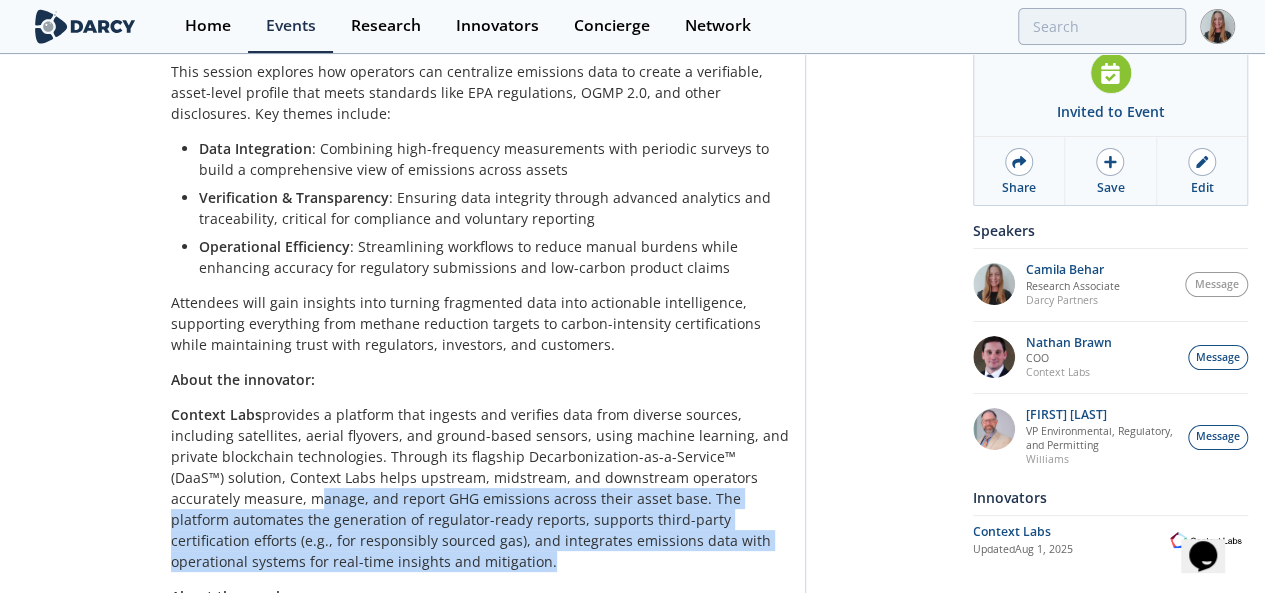 drag, startPoint x: 617, startPoint y: 308, endPoint x: 762, endPoint y: 357, distance: 153.05554 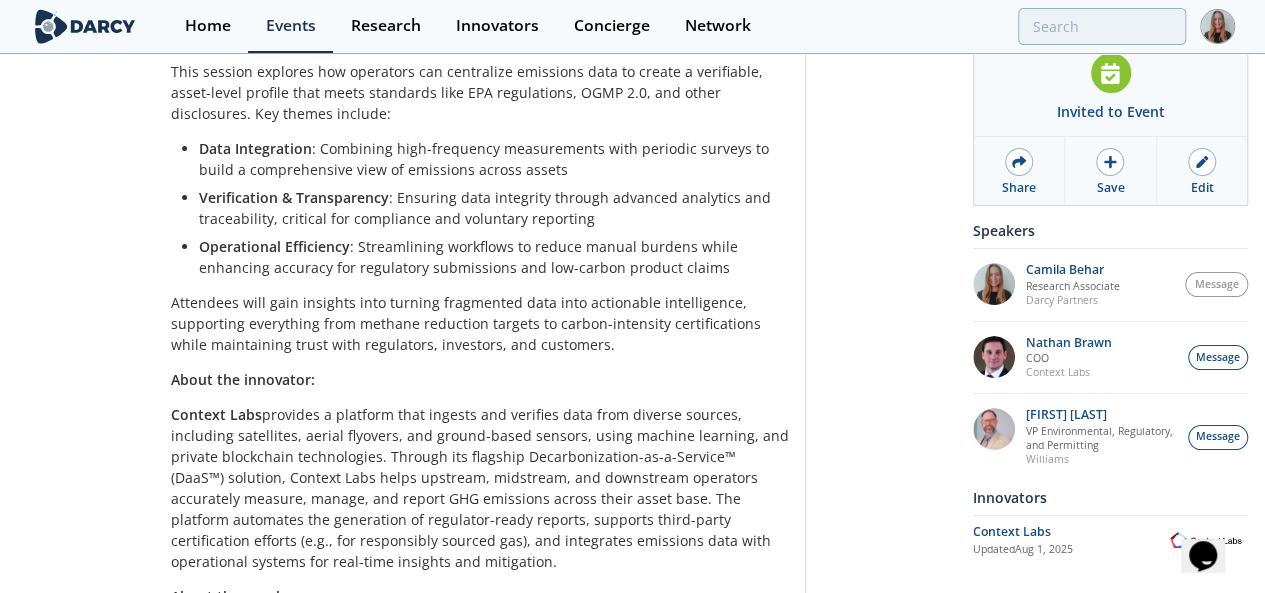 drag, startPoint x: 531, startPoint y: 523, endPoint x: 8, endPoint y: 515, distance: 523.06116 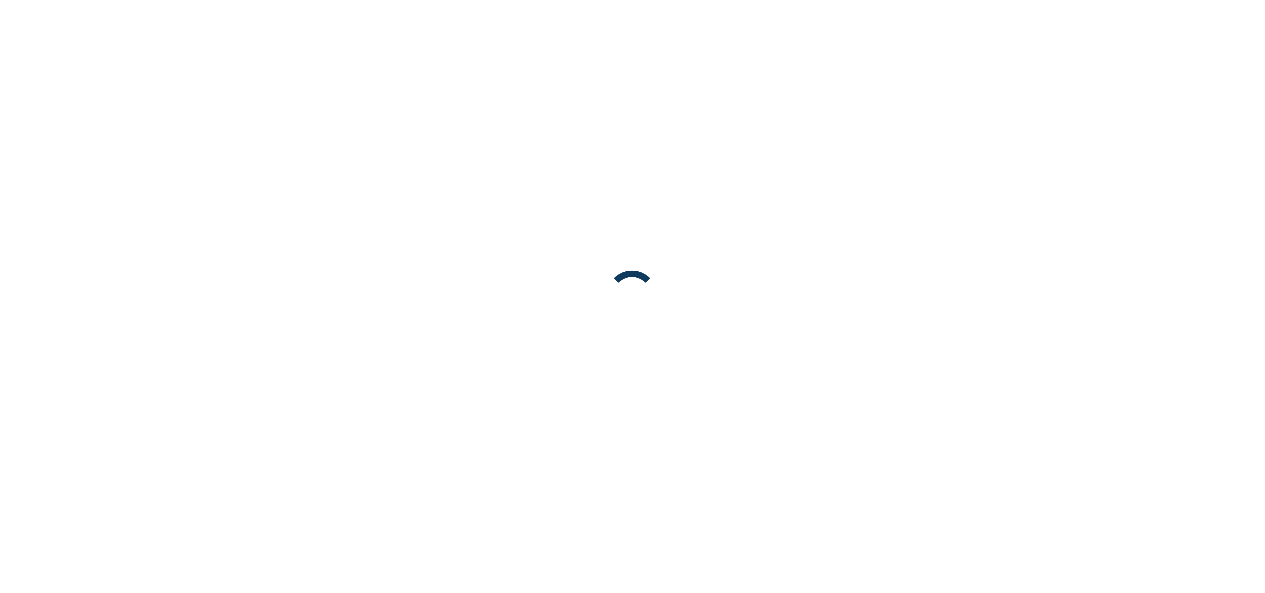 scroll, scrollTop: 0, scrollLeft: 0, axis: both 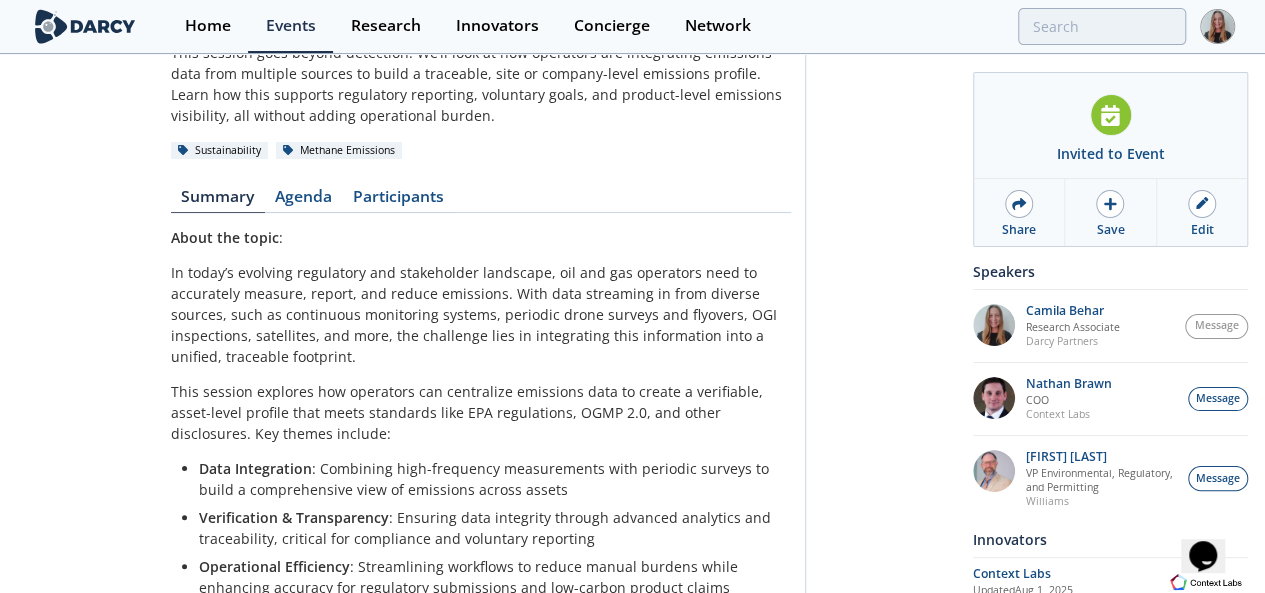 click on "Agenda" at bounding box center [304, 201] 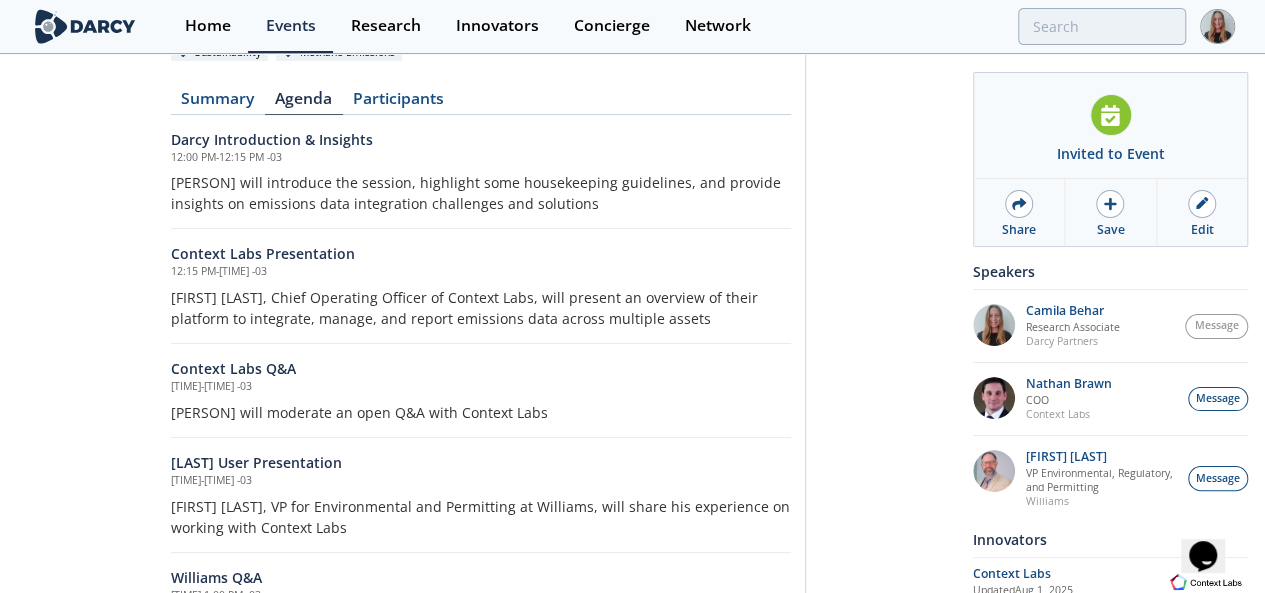 scroll, scrollTop: 111, scrollLeft: 0, axis: vertical 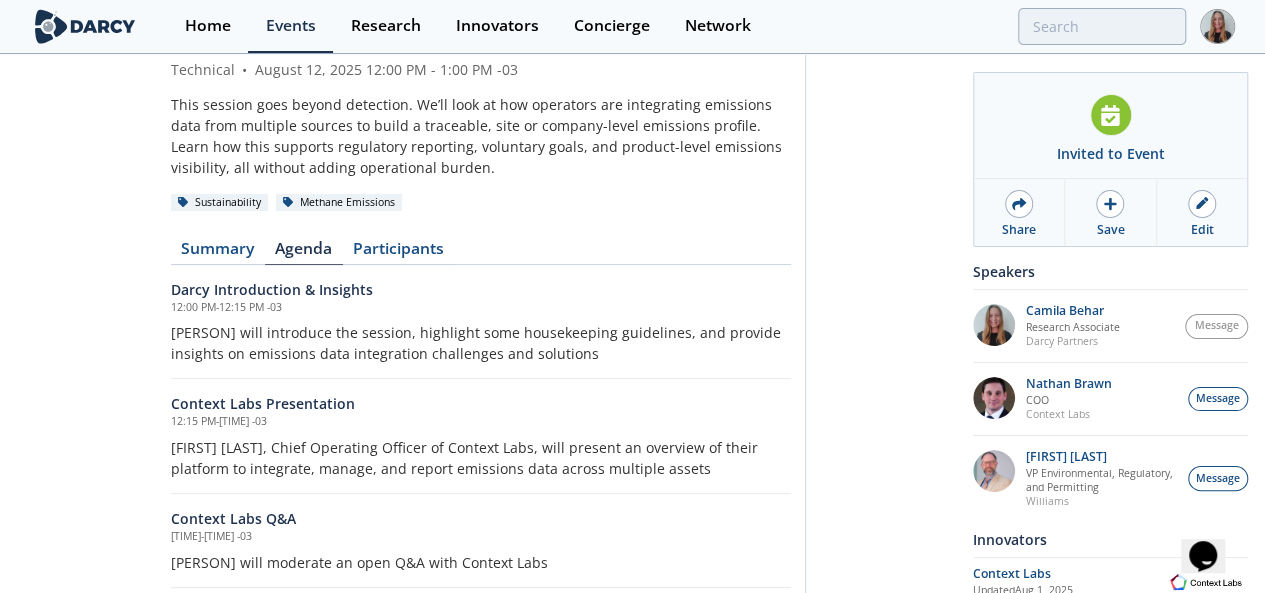 click on "Darcy will introduce the session, highlight some housekeeping guidelines, and provide insights on emissions data integration challenges and solutions" at bounding box center [481, 343] 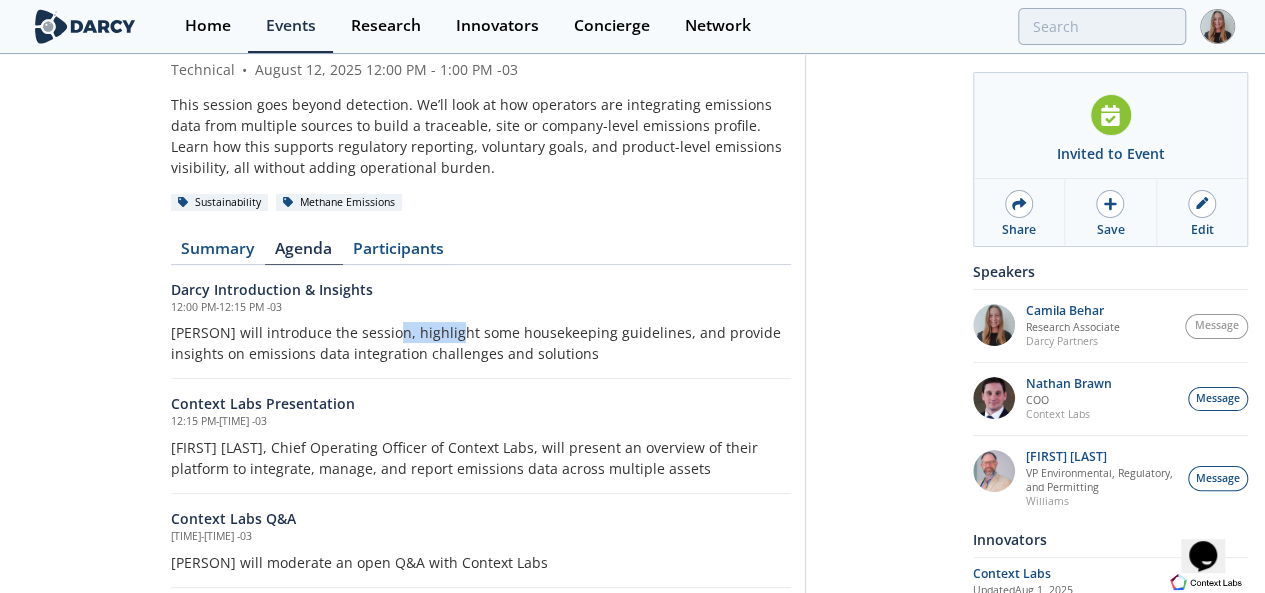 click on "Darcy will introduce the session, highlight some housekeeping guidelines, and provide insights on emissions data integration challenges and solutions" at bounding box center (481, 343) 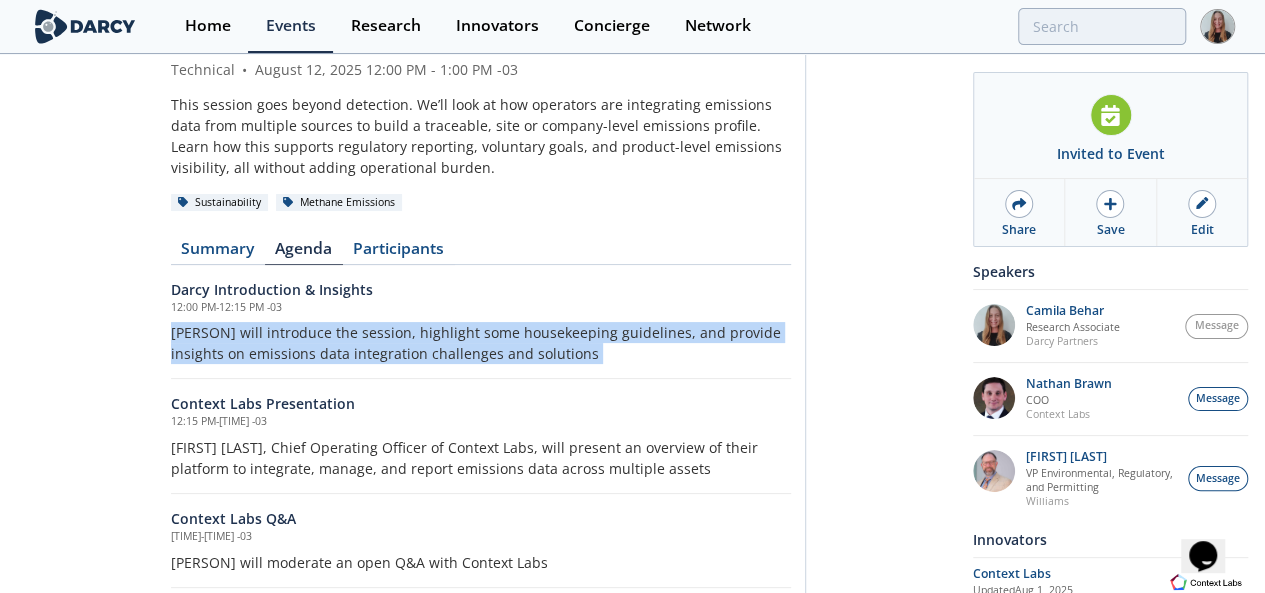 click on "Darcy will introduce the session, highlight some housekeeping guidelines, and provide insights on emissions data integration challenges and solutions" at bounding box center [481, 343] 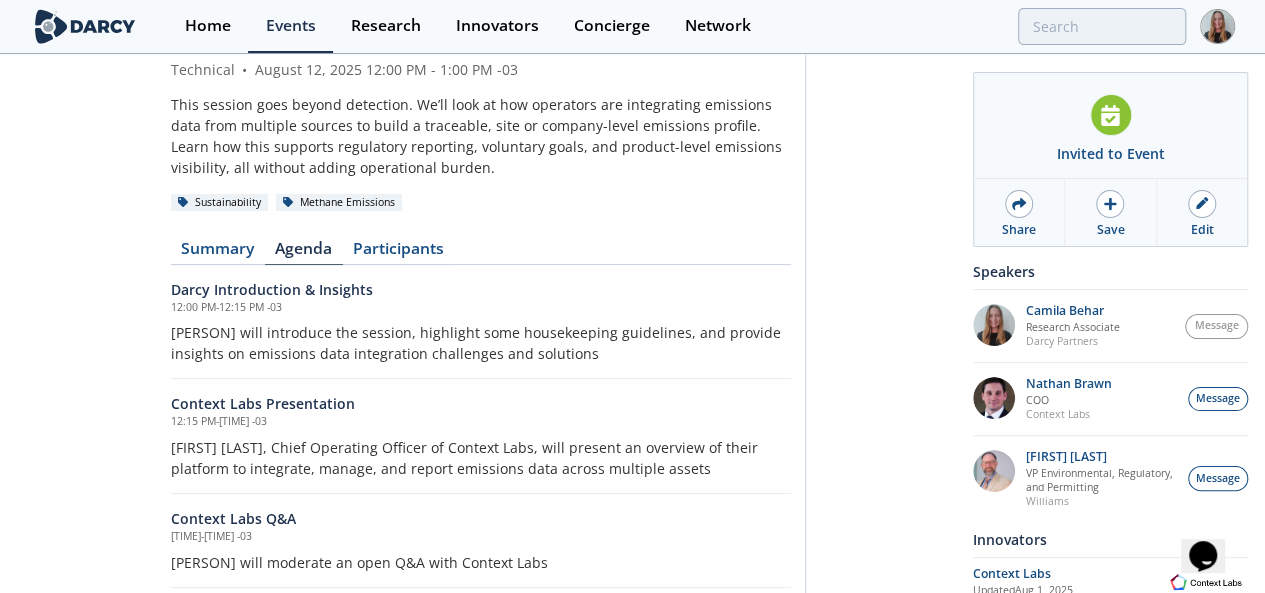 click on "Darcy will introduce the session, highlight some housekeeping guidelines, and provide insights on emissions data integration challenges and solutions" at bounding box center [481, 343] 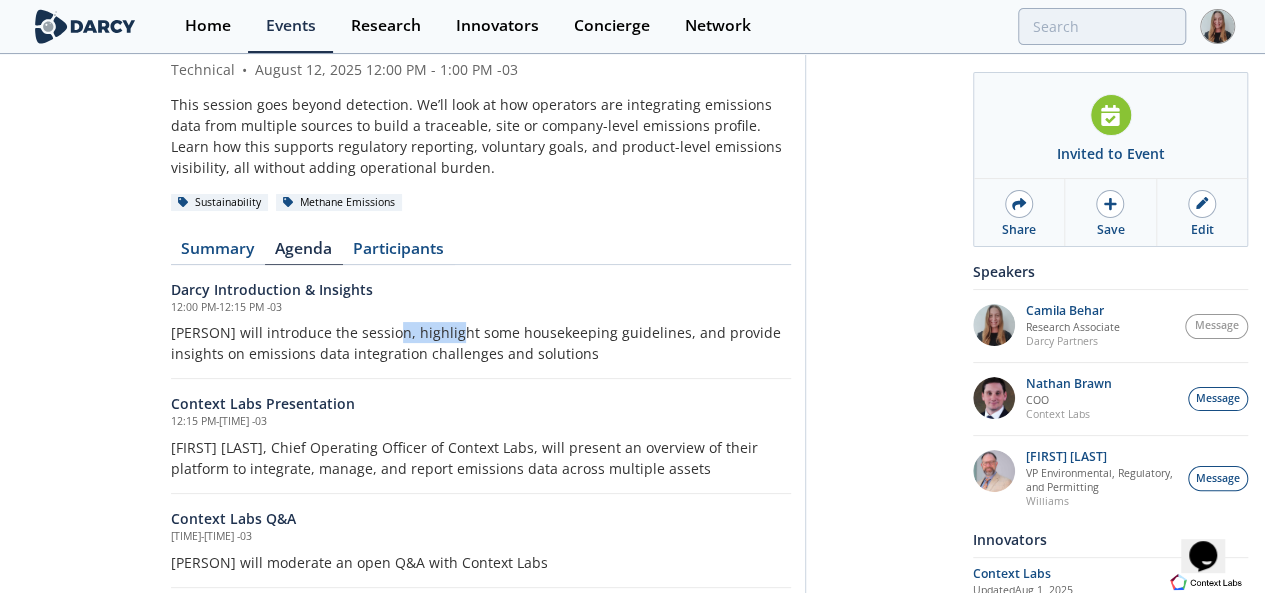 click on "Darcy will introduce the session, highlight some housekeeping guidelines, and provide insights on emissions data integration challenges and solutions" at bounding box center [481, 343] 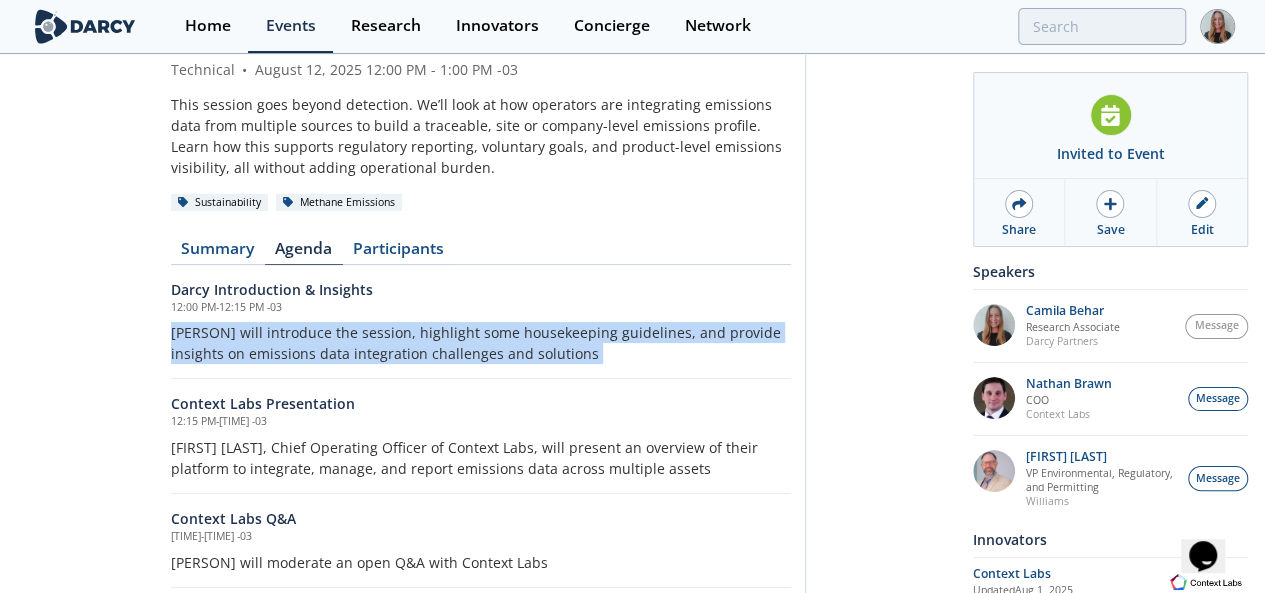 click on "Darcy will introduce the session, highlight some housekeeping guidelines, and provide insights on emissions data integration challenges and solutions" at bounding box center [481, 343] 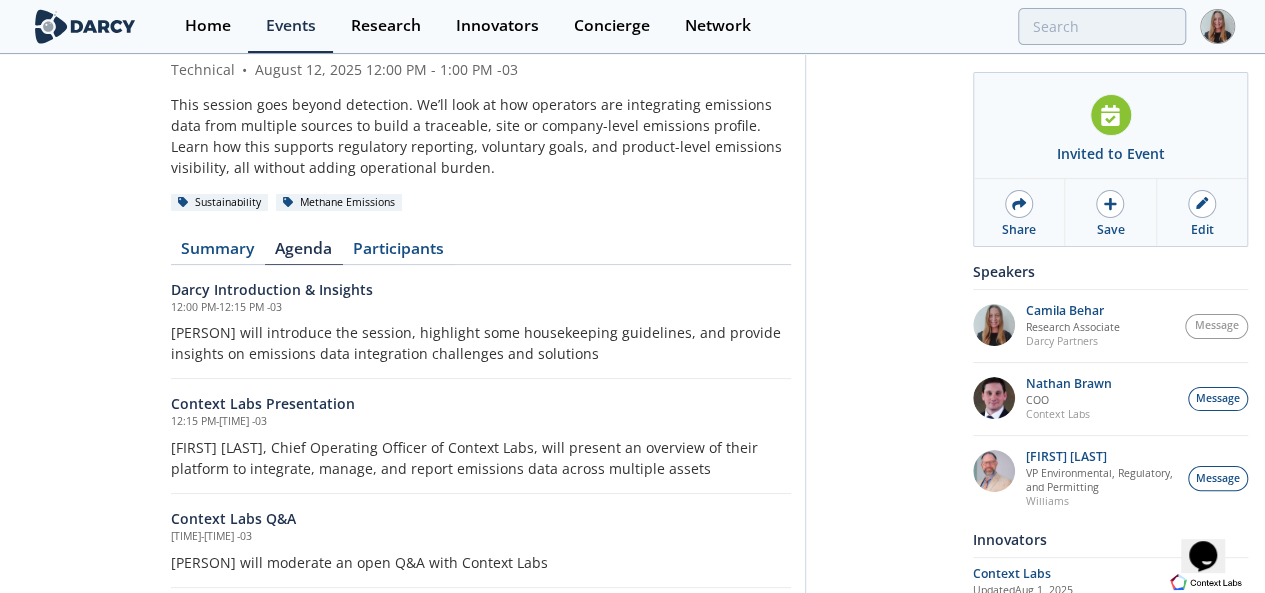 click on "Darcy will introduce the session, highlight some housekeeping guidelines, and provide insights on emissions data integration challenges and solutions" at bounding box center (481, 343) 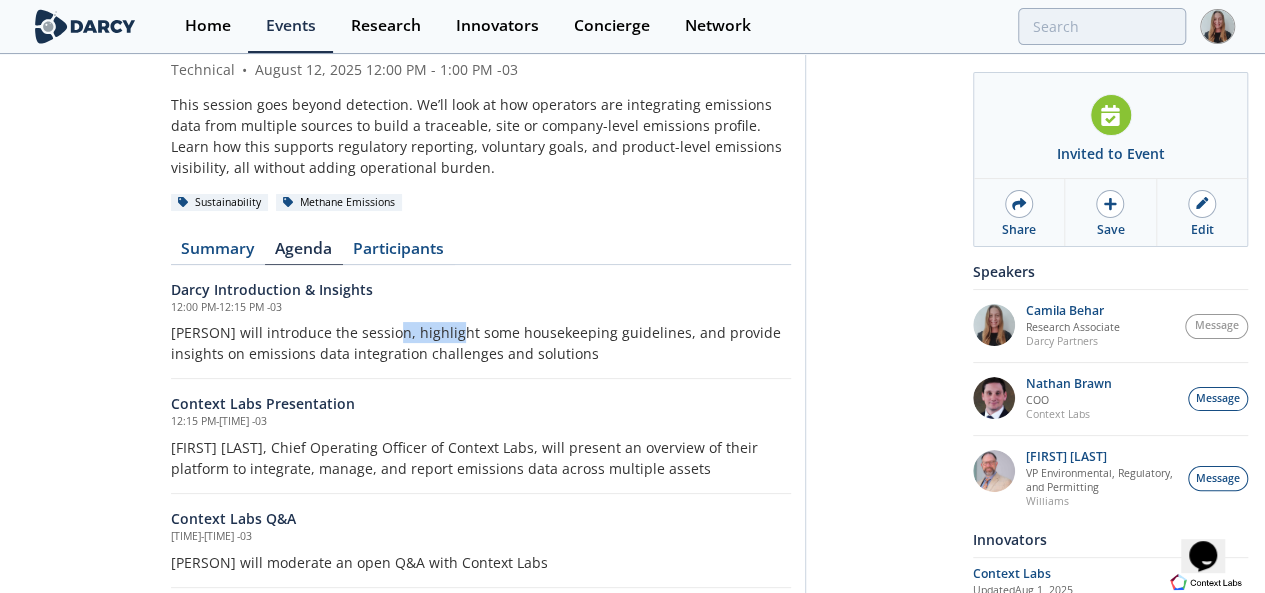 click on "Darcy will introduce the session, highlight some housekeeping guidelines, and provide insights on emissions data integration challenges and solutions" at bounding box center (481, 343) 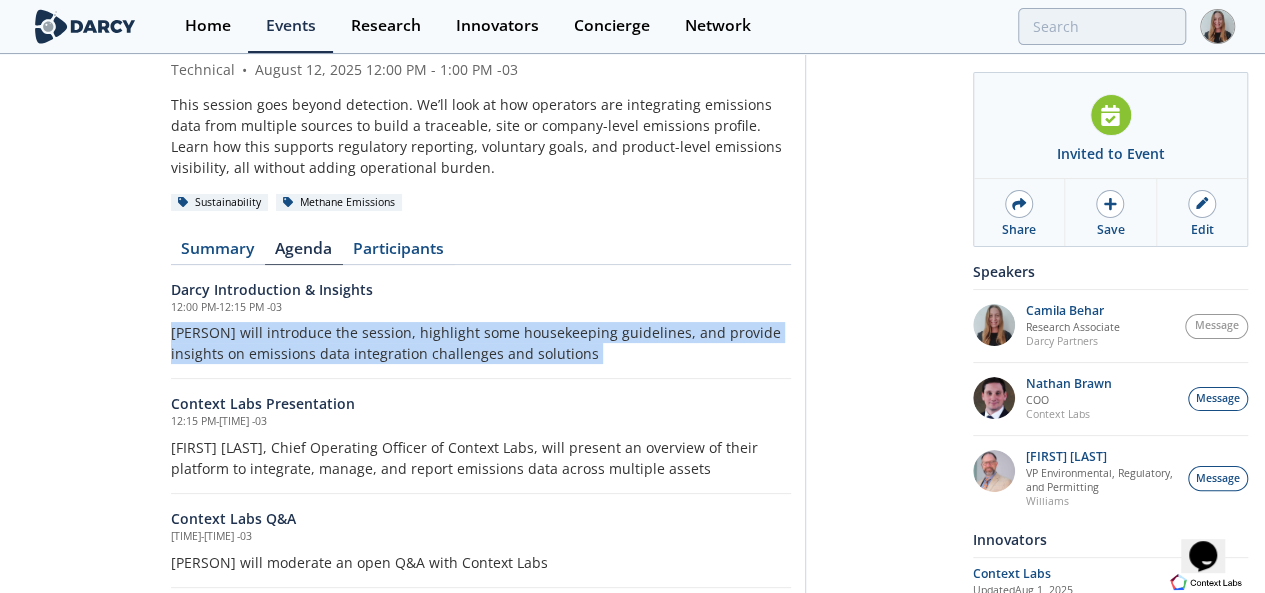 click on "Darcy will introduce the session, highlight some housekeeping guidelines, and provide insights on emissions data integration challenges and solutions" at bounding box center [481, 343] 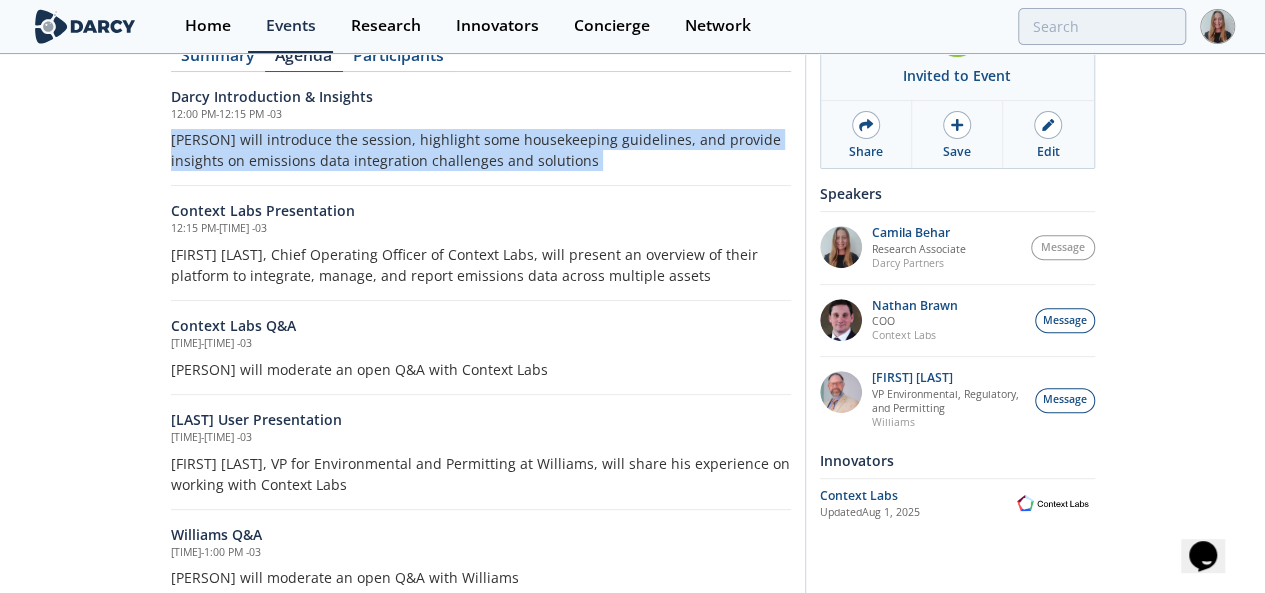 scroll, scrollTop: 311, scrollLeft: 0, axis: vertical 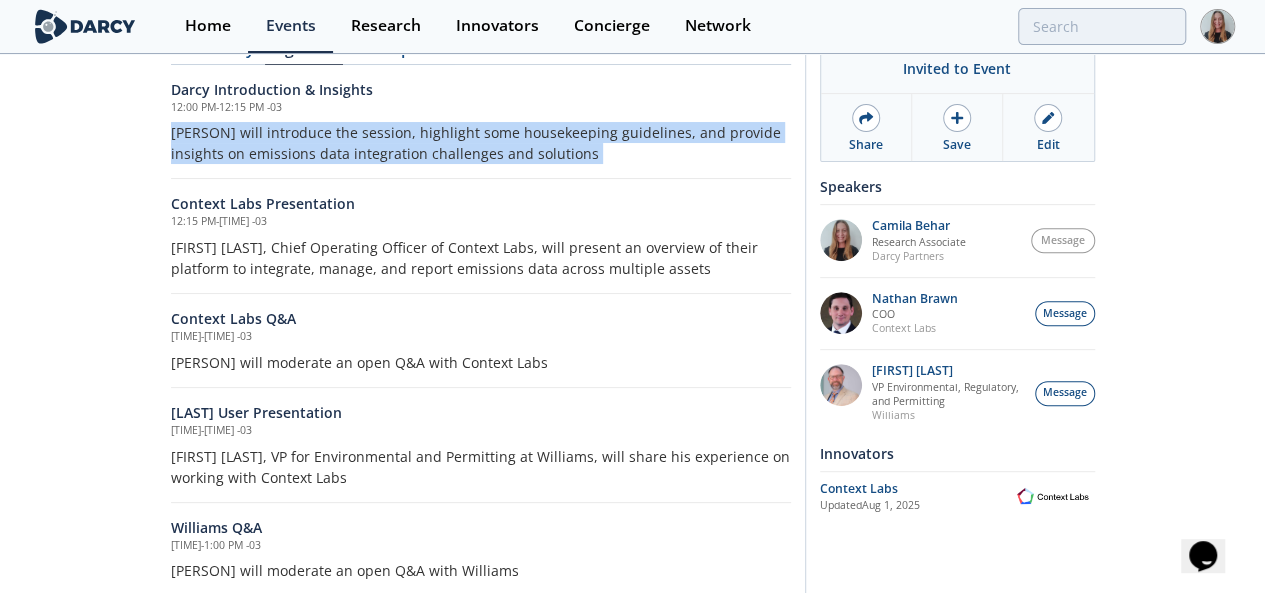 click on "Mark Gebbia, VP for Environmental and Permitting at Williams, will share his experience on working with Context Labs" at bounding box center (481, 467) 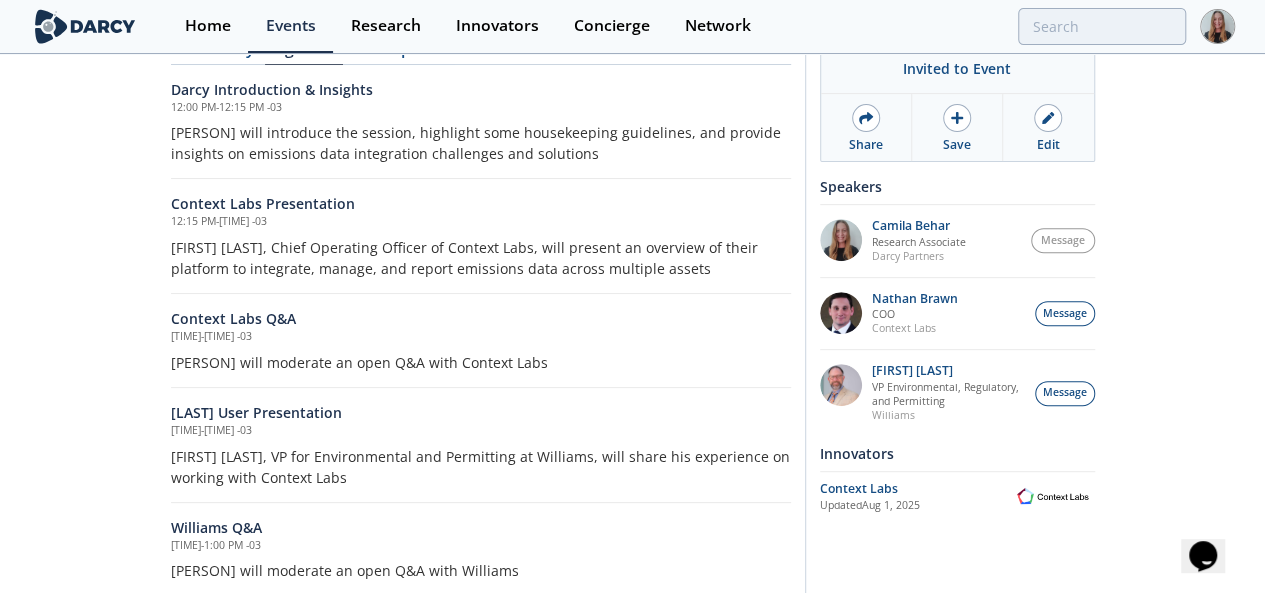 click on "Mark Gebbia, VP for Environmental and Permitting at Williams, will share his experience on working with Context Labs" at bounding box center (481, 467) 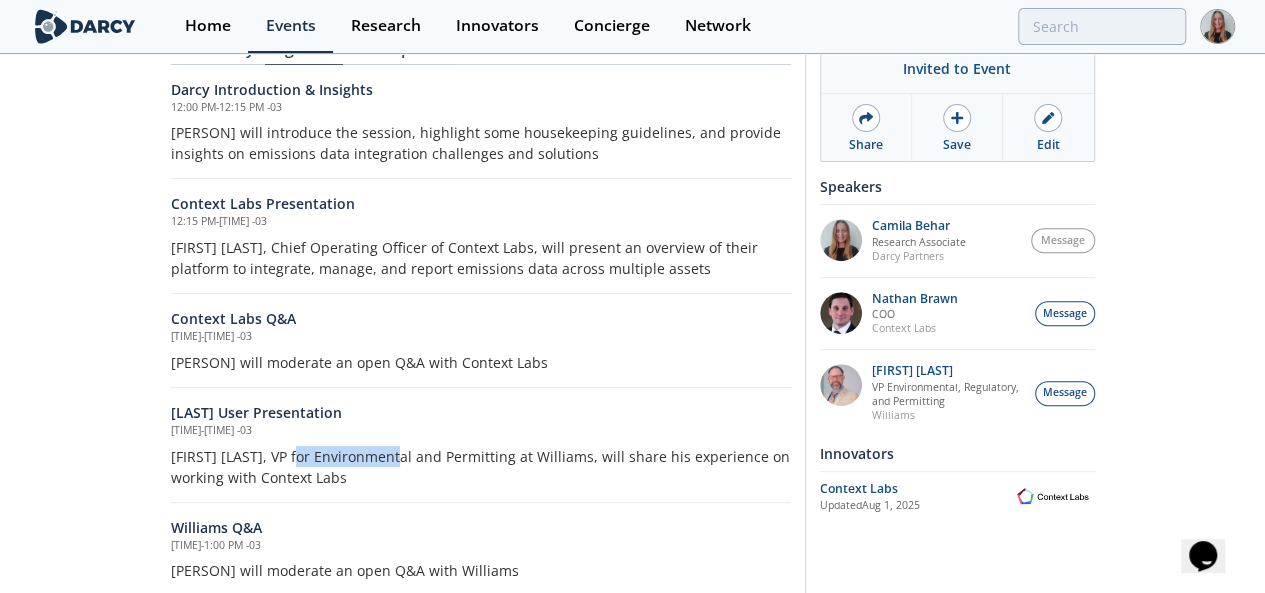click on "Mark Gebbia, VP for Environmental and Permitting at Williams, will share his experience on working with Context Labs" at bounding box center [481, 467] 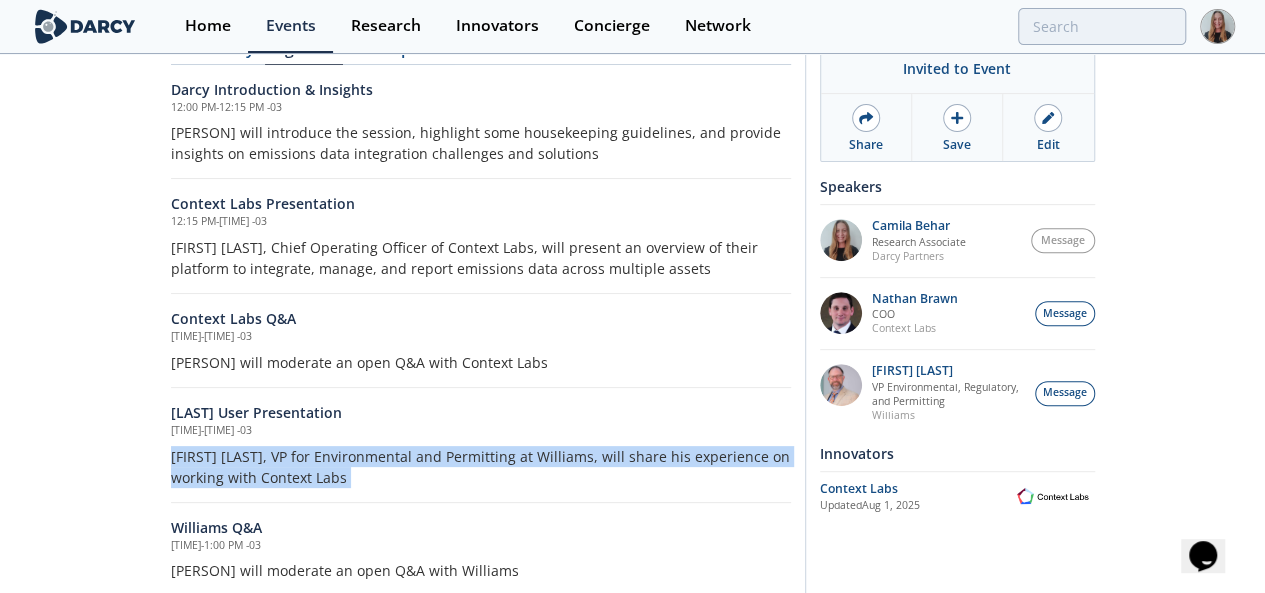 click on "Mark Gebbia, VP for Environmental and Permitting at Williams, will share his experience on working with Context Labs" at bounding box center [481, 467] 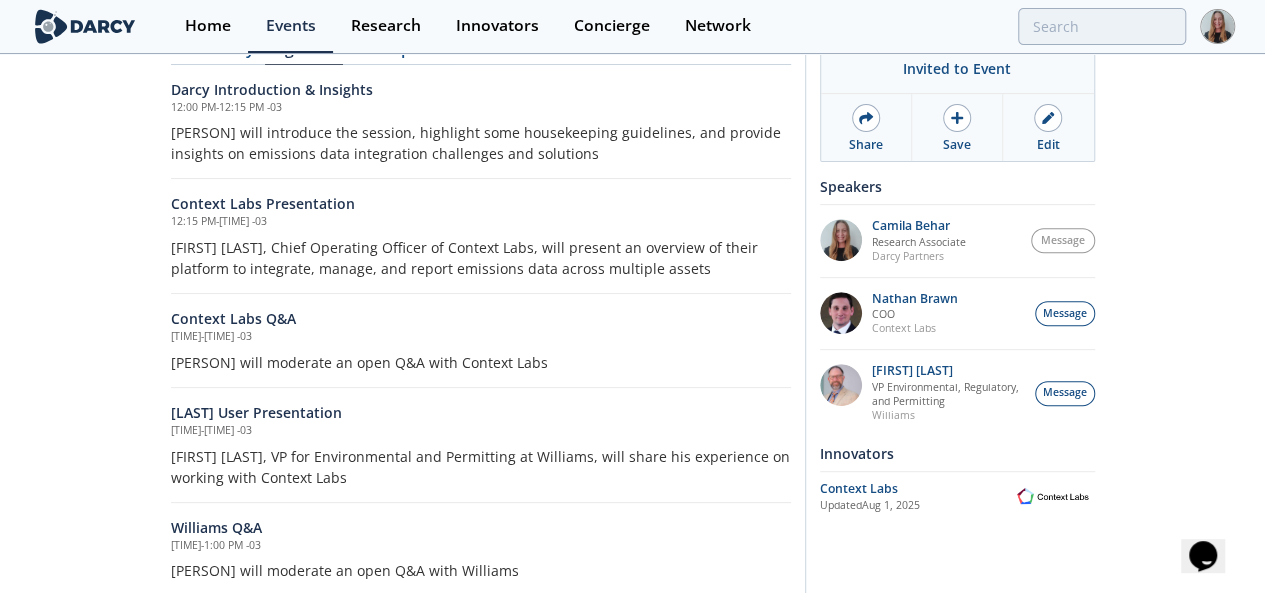 click on "Darcy will moderate an open Q&A with Williams" at bounding box center (481, 570) 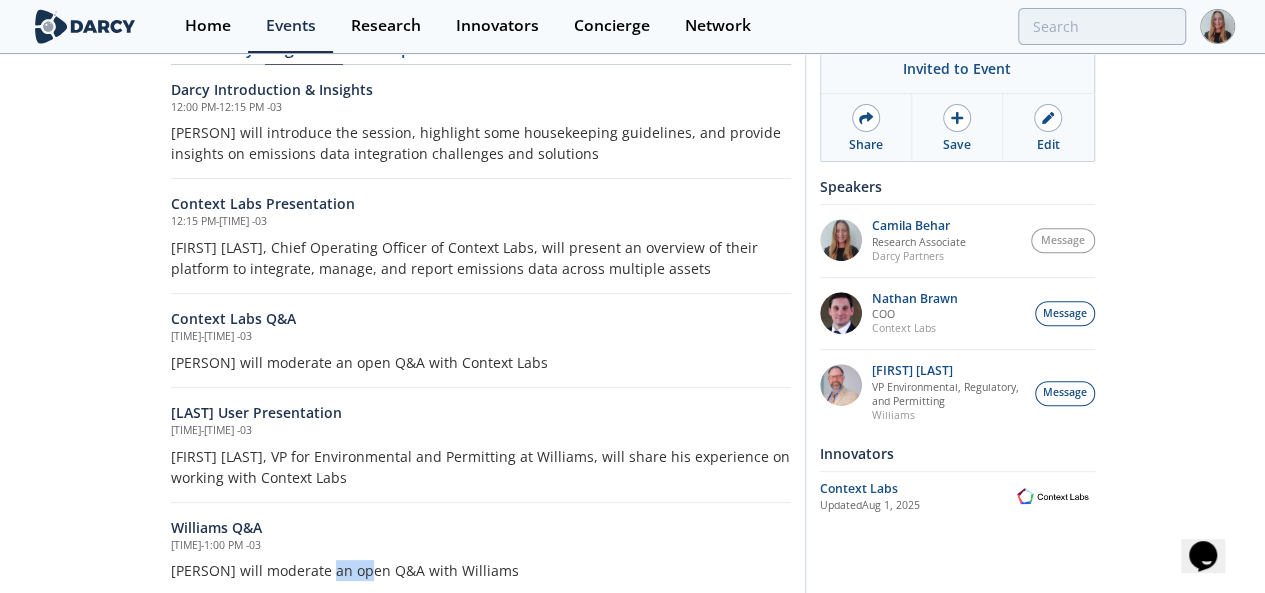 click on "Darcy will moderate an open Q&A with Williams" at bounding box center (481, 570) 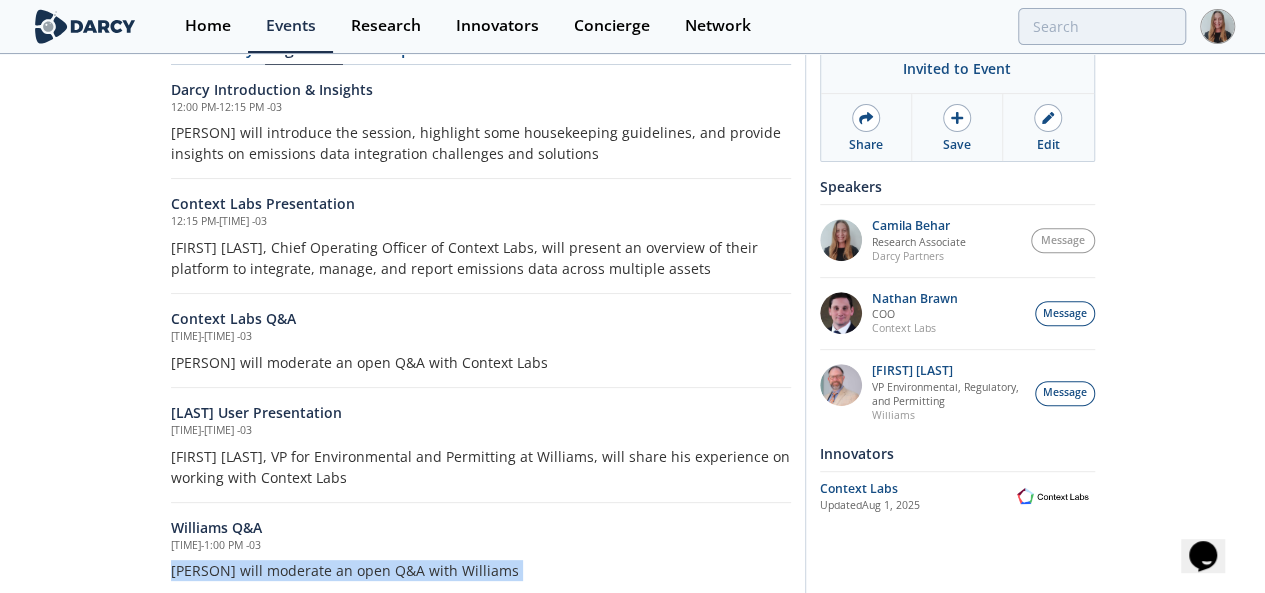 click on "Darcy will moderate an open Q&A with Williams" at bounding box center (481, 570) 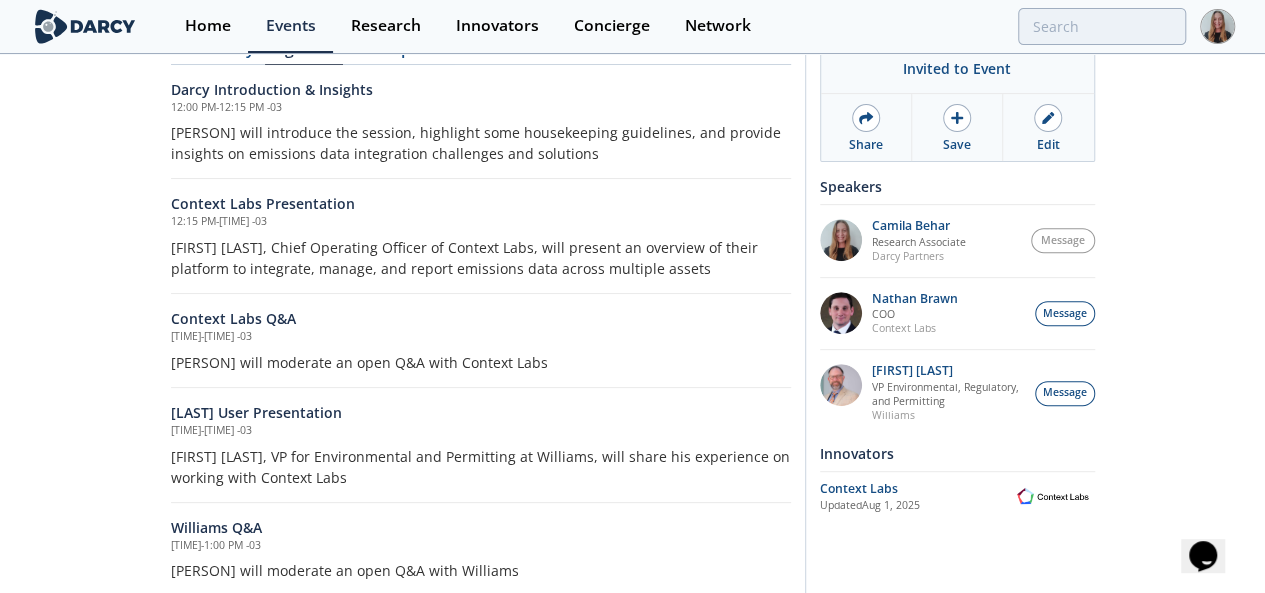 click on "Integrating Emissions Data for Compliance and Operational Action
Technical
•
August 12, 2025
12:00 PM - 1:00 PM -03
This session goes beyond detection. We’ll look at how operators are integrating emissions data from multiple sources to build a traceable, site or company-level emissions profile. Learn how this supports regulatory reporting, voluntary goals, and product-level emissions visibility, all without adding operational burden.
Sustainability
Methane Emissions
Summary
Agenda
Participants" at bounding box center (633, 173) 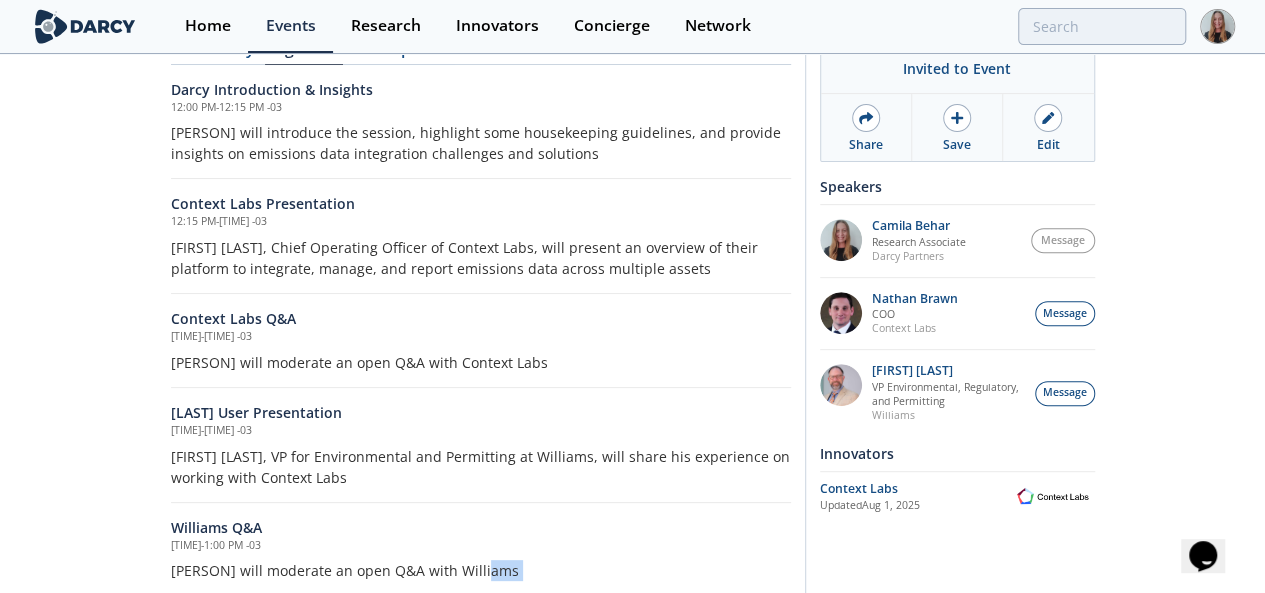 click on "Integrating Emissions Data for Compliance and Operational Action
Technical
•
August 12, 2025
12:00 PM - 1:00 PM -03
This session goes beyond detection. We’ll look at how operators are integrating emissions data from multiple sources to build a traceable, site or company-level emissions profile. Learn how this supports regulatory reporting, voluntary goals, and product-level emissions visibility, all without adding operational burden.
Sustainability
Methane Emissions
Summary
Agenda
Participants" at bounding box center (633, 173) 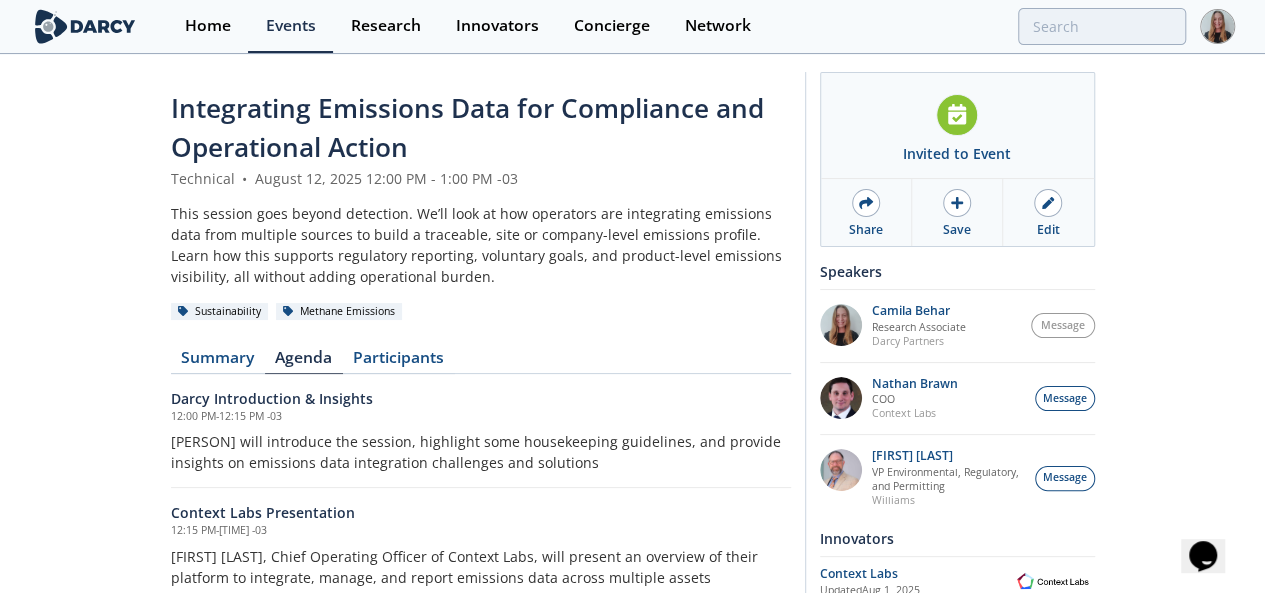 scroll, scrollTop: 0, scrollLeft: 0, axis: both 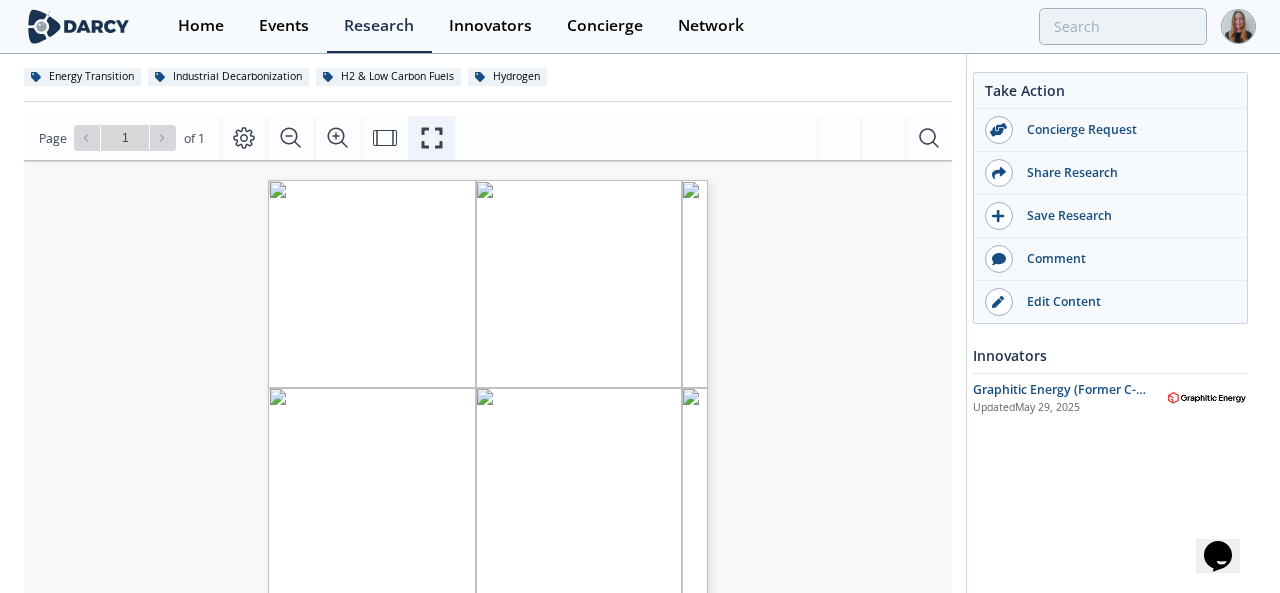click at bounding box center [431, 138] 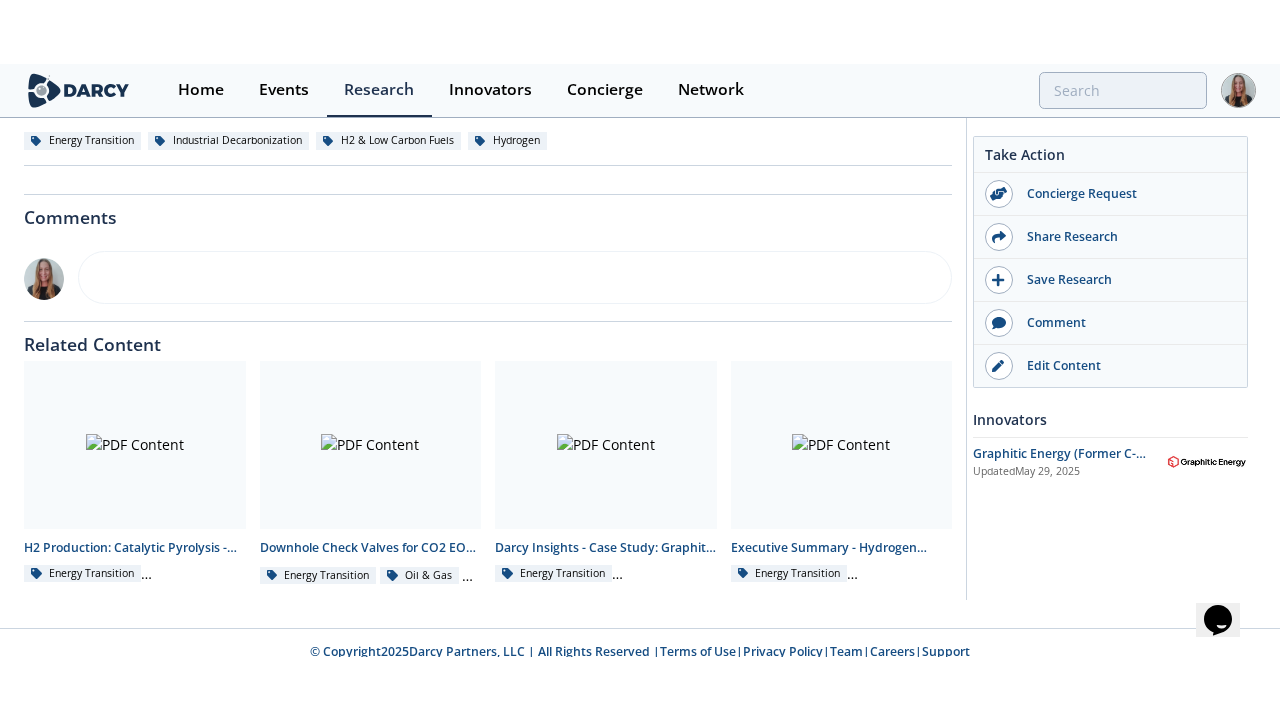 scroll, scrollTop: 0, scrollLeft: 0, axis: both 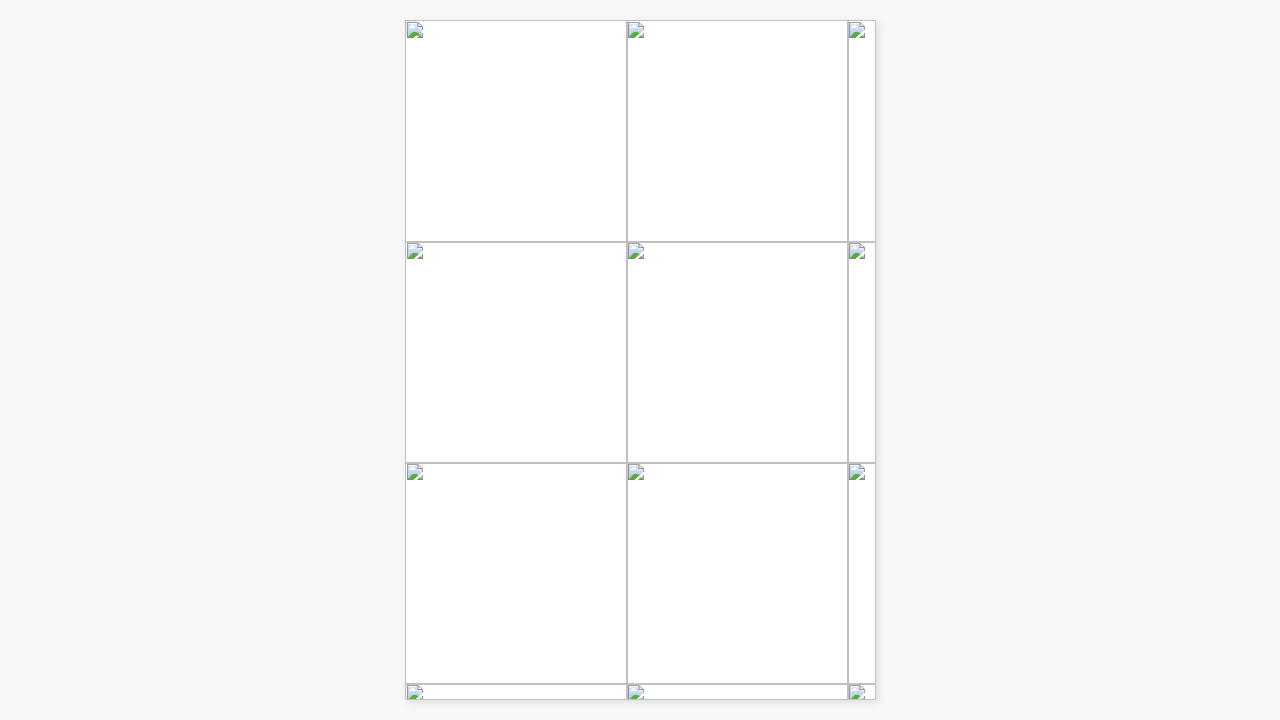 click at bounding box center (957, 355) 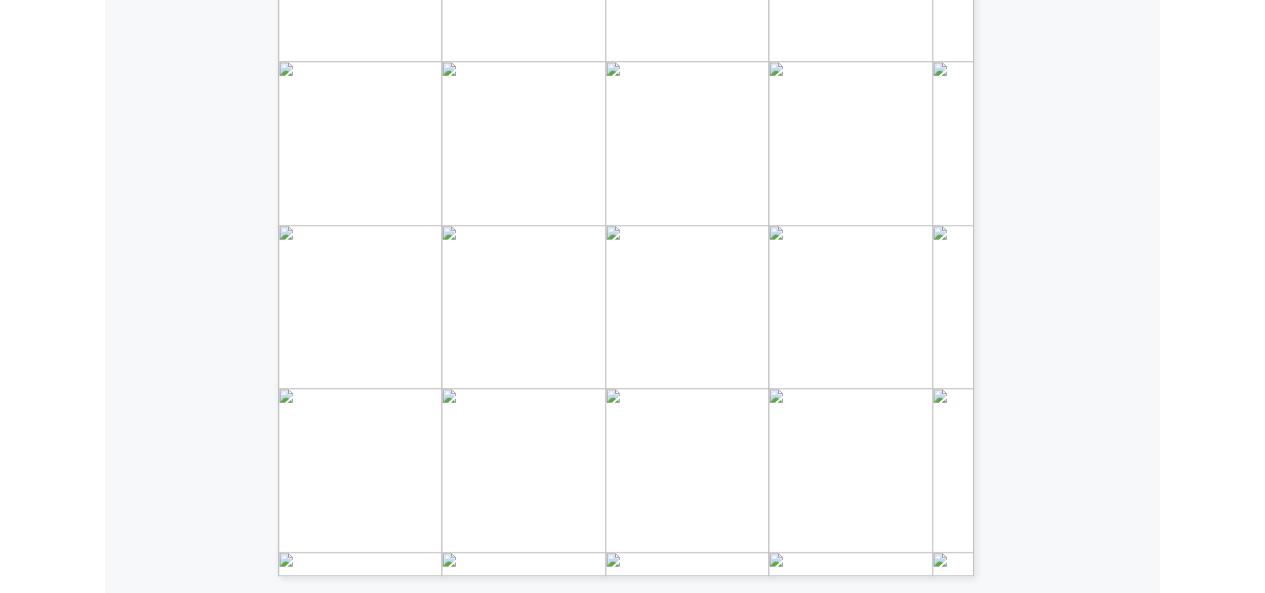 scroll, scrollTop: 0, scrollLeft: 0, axis: both 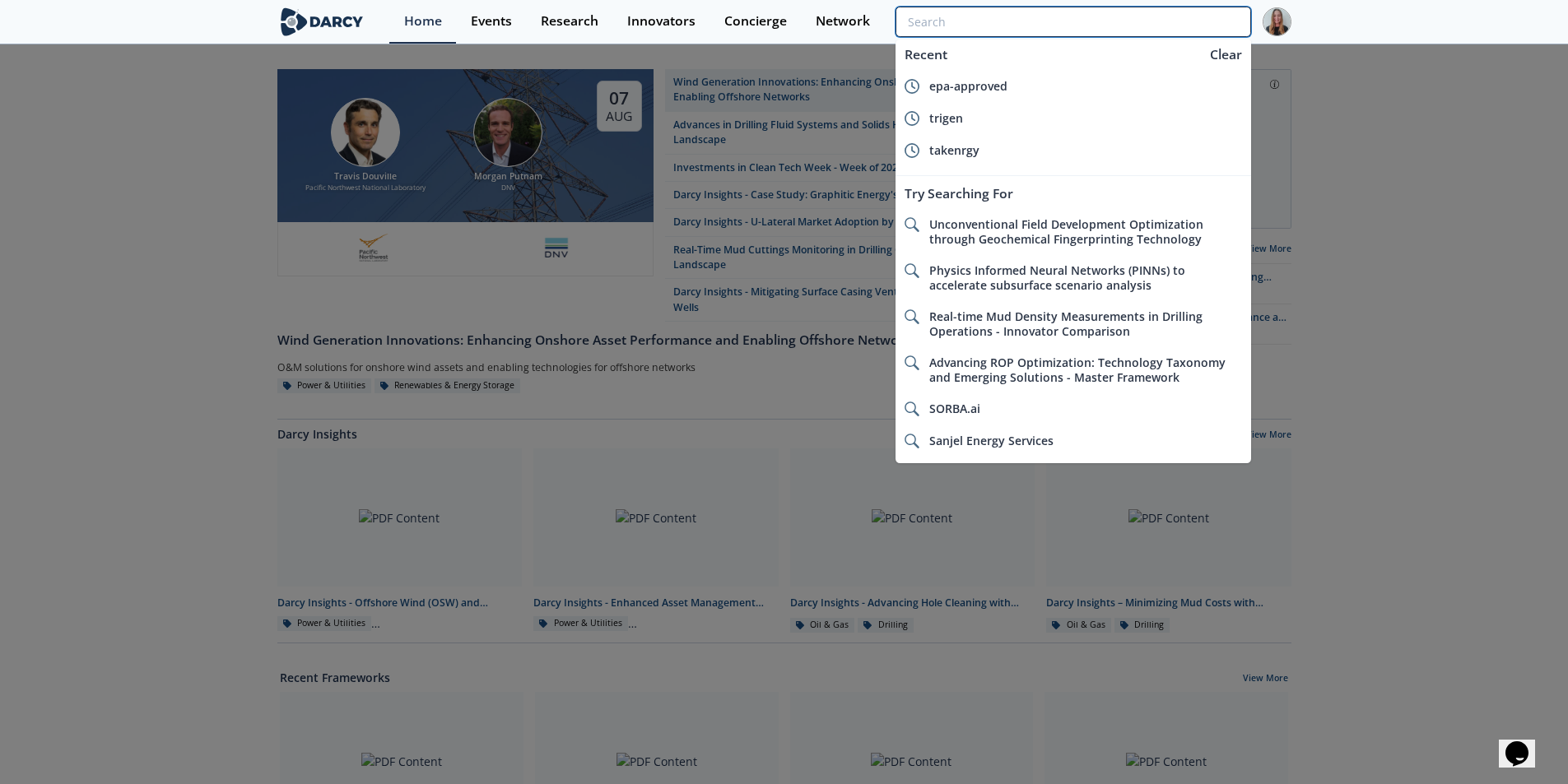 click at bounding box center [1072, 21] 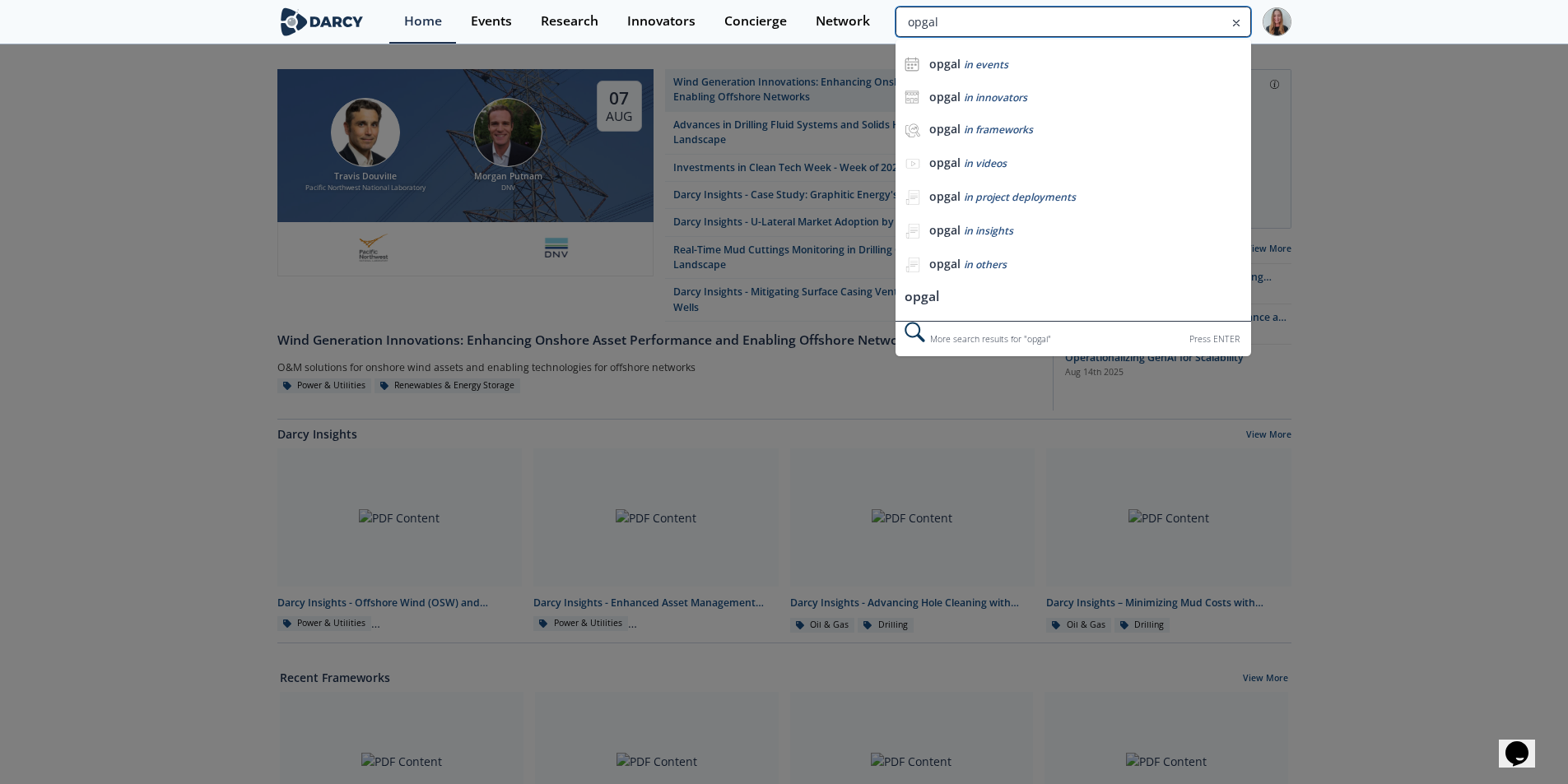 type on "opgal" 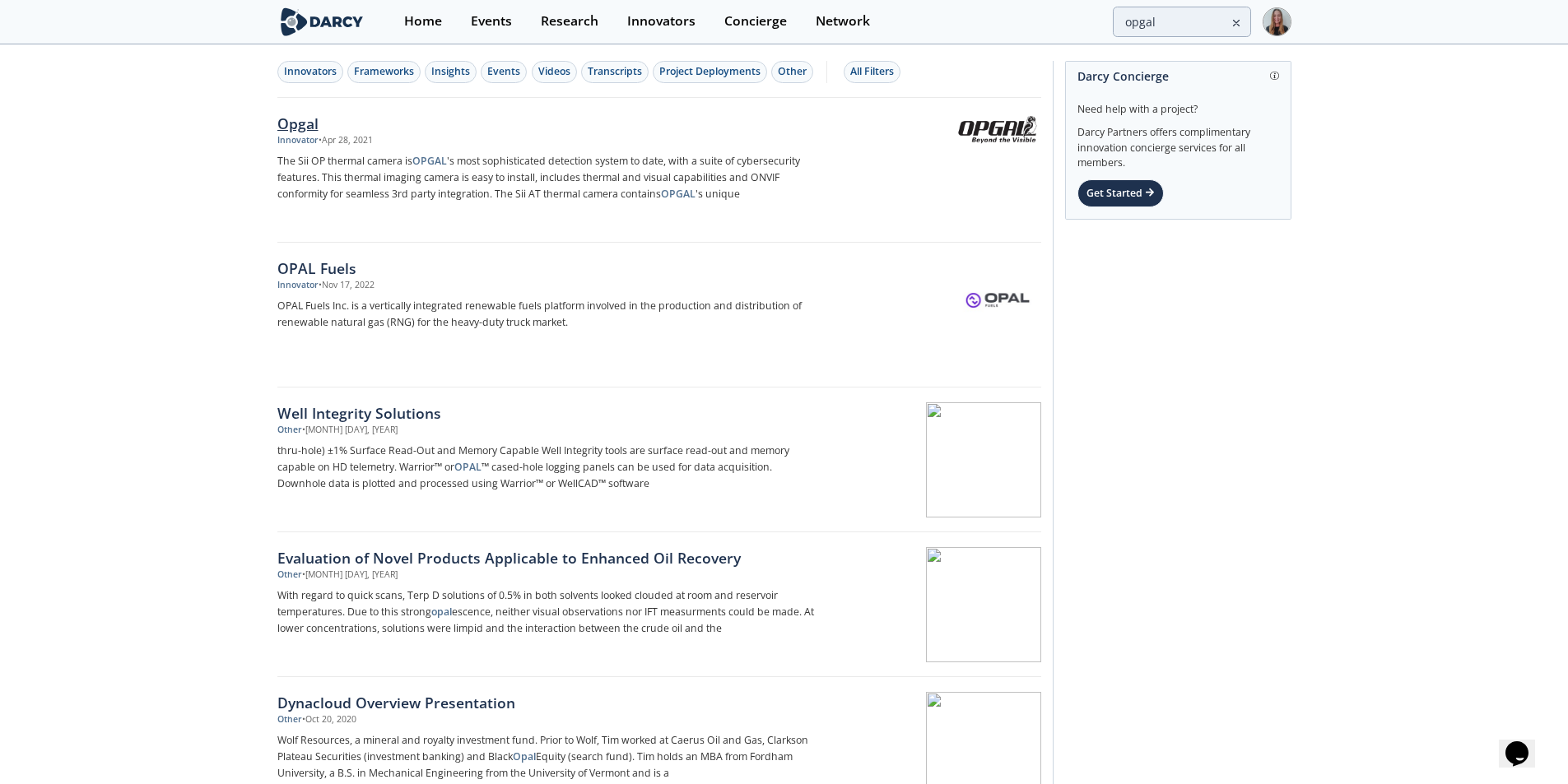 click on "Opgal
Innovator
•  Apr 28, 2021
The Sii OP thermal camera is  OPGAL 's most sophisticated detection system to date, with a suite of cybersecurity features. This thermal imaging camera is easy to install, includes thermal and visual capabilities and ONVIF conformity for seamless 3rd party integration.
The Sii AT thermal camera contains  OPGAL 's unique" at bounding box center [556, 170] 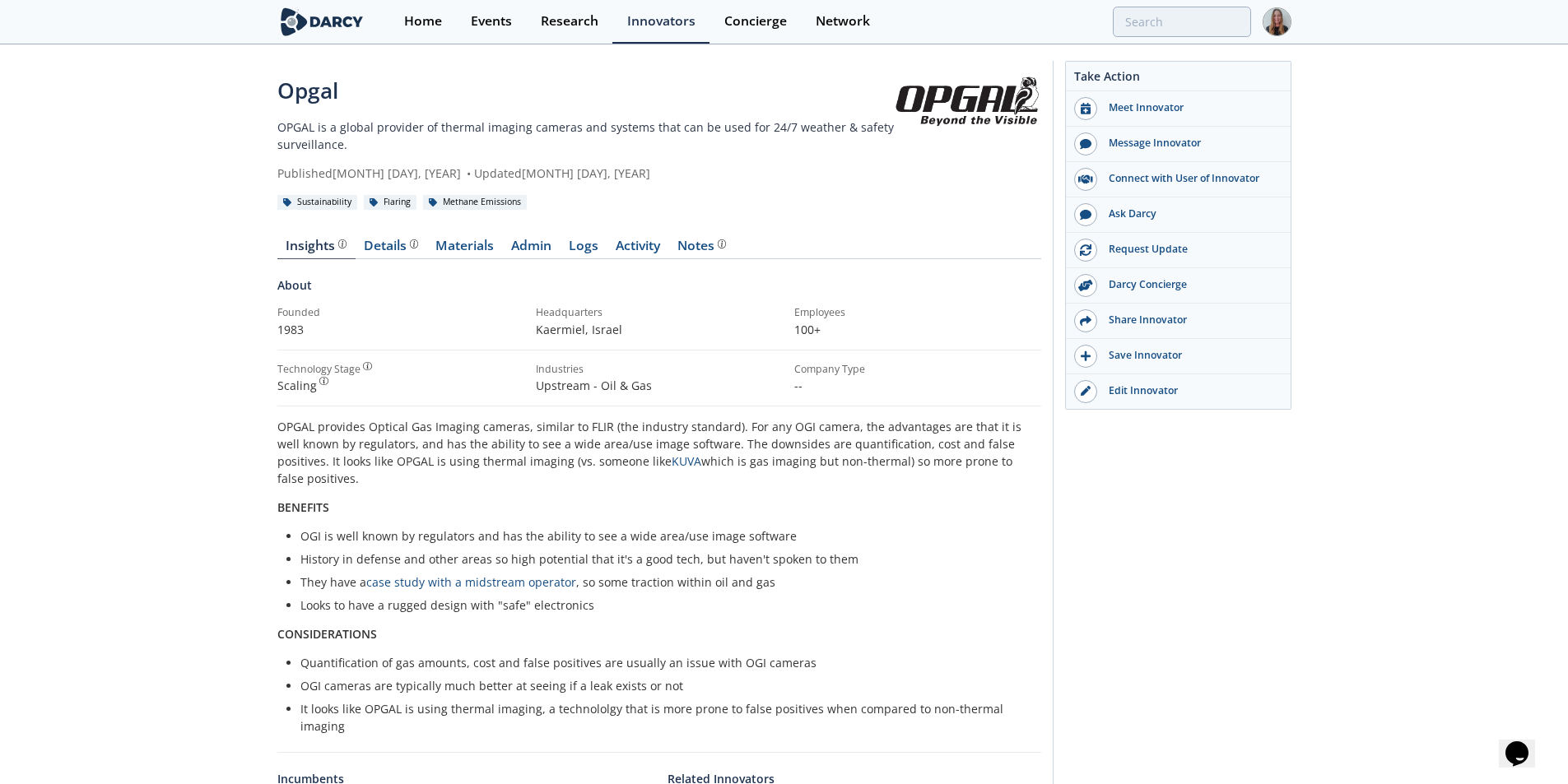 click on "OPGAL is a global provider of thermal imaging cameras and systems that can be used for 24/7 weather & safety surveillance." at bounding box center (585, 136) 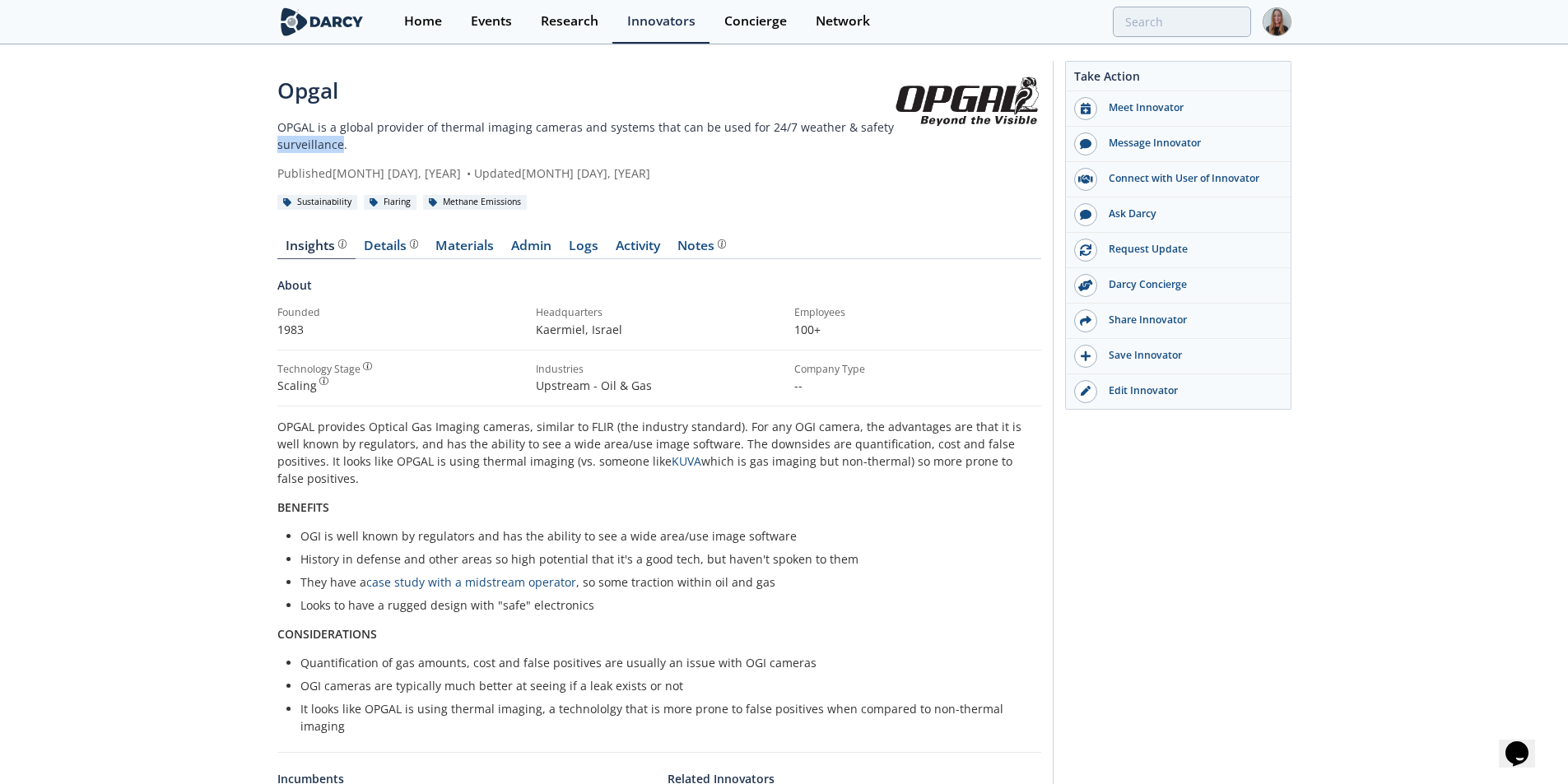 click on "OPGAL is a global provider of thermal imaging cameras and systems that can be used for 24/7 weather & safety surveillance." at bounding box center (585, 136) 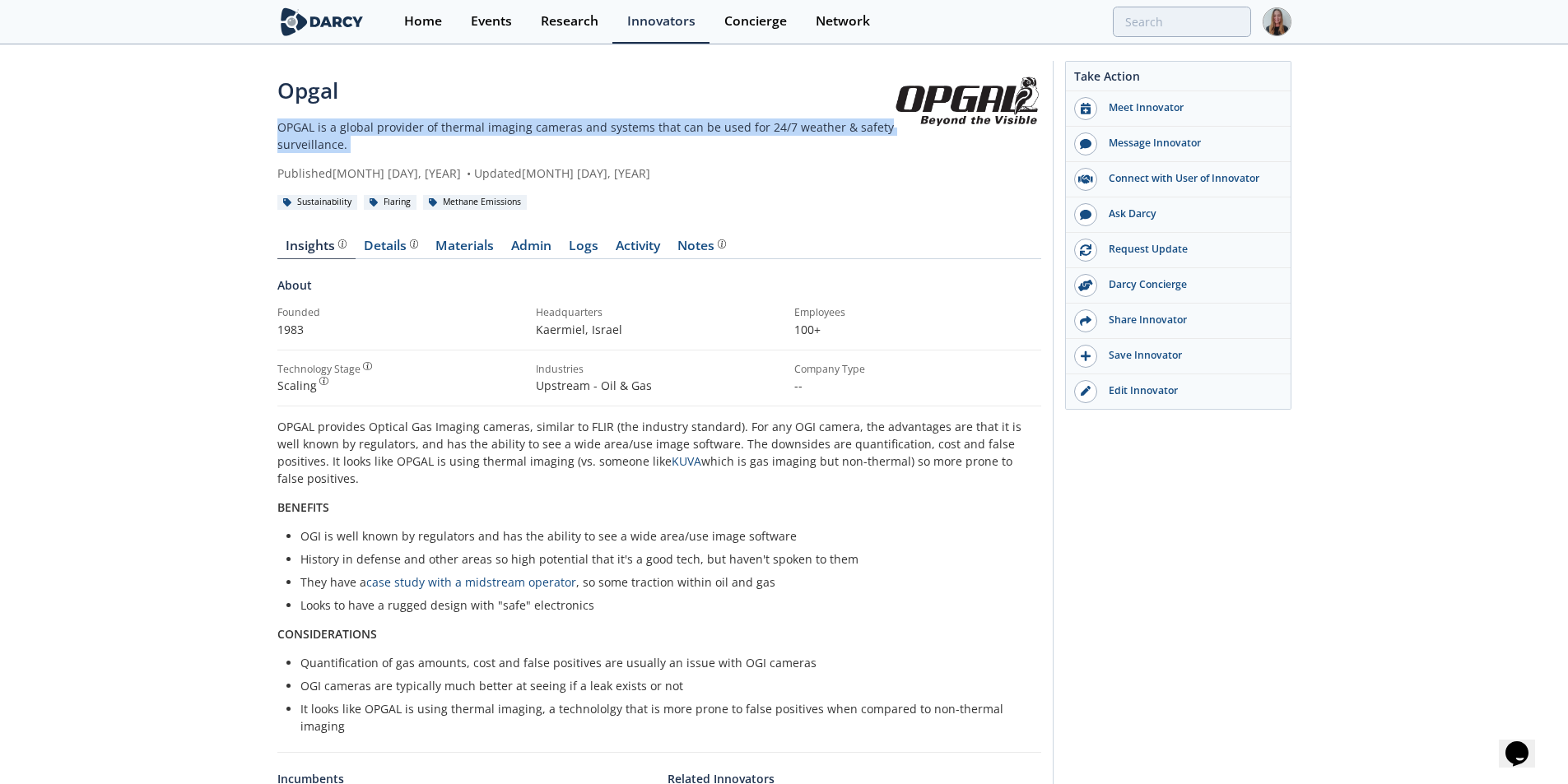 click on "OPGAL is a global provider of thermal imaging cameras and systems that can be used for 24/7 weather & safety surveillance." at bounding box center [585, 136] 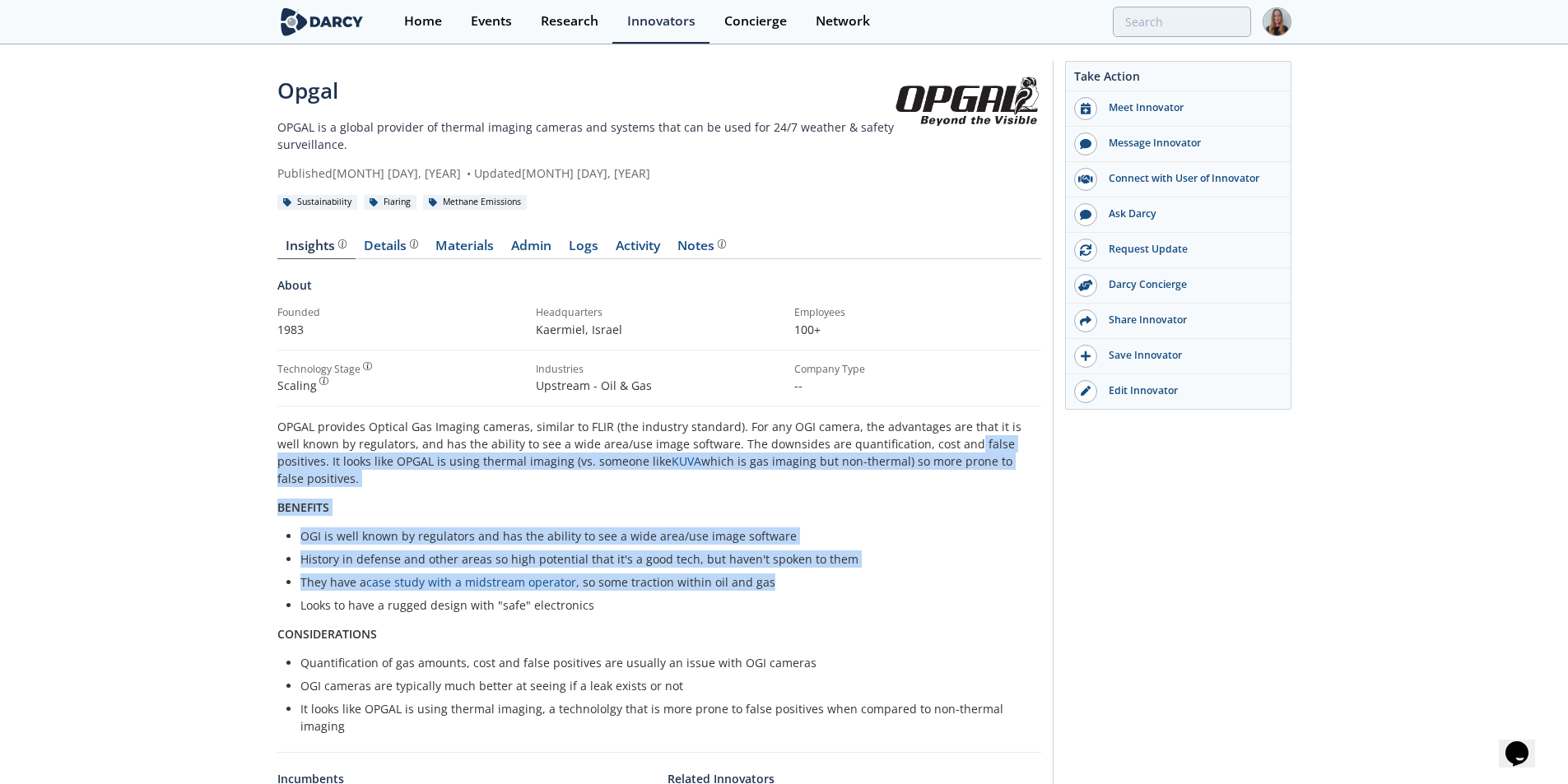 drag, startPoint x: 935, startPoint y: 446, endPoint x: 952, endPoint y: 557, distance: 112.29426 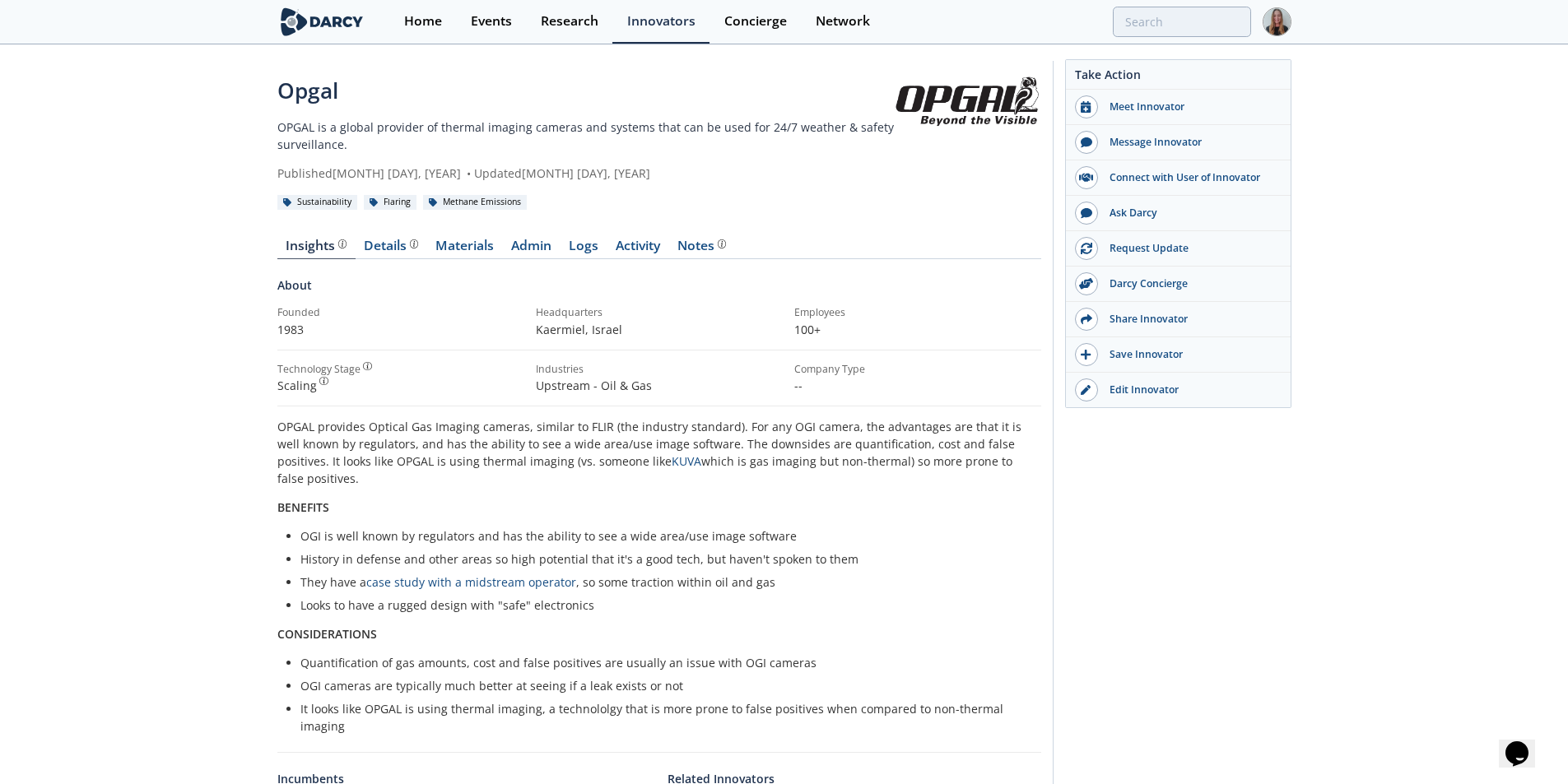 scroll, scrollTop: 0, scrollLeft: 0, axis: both 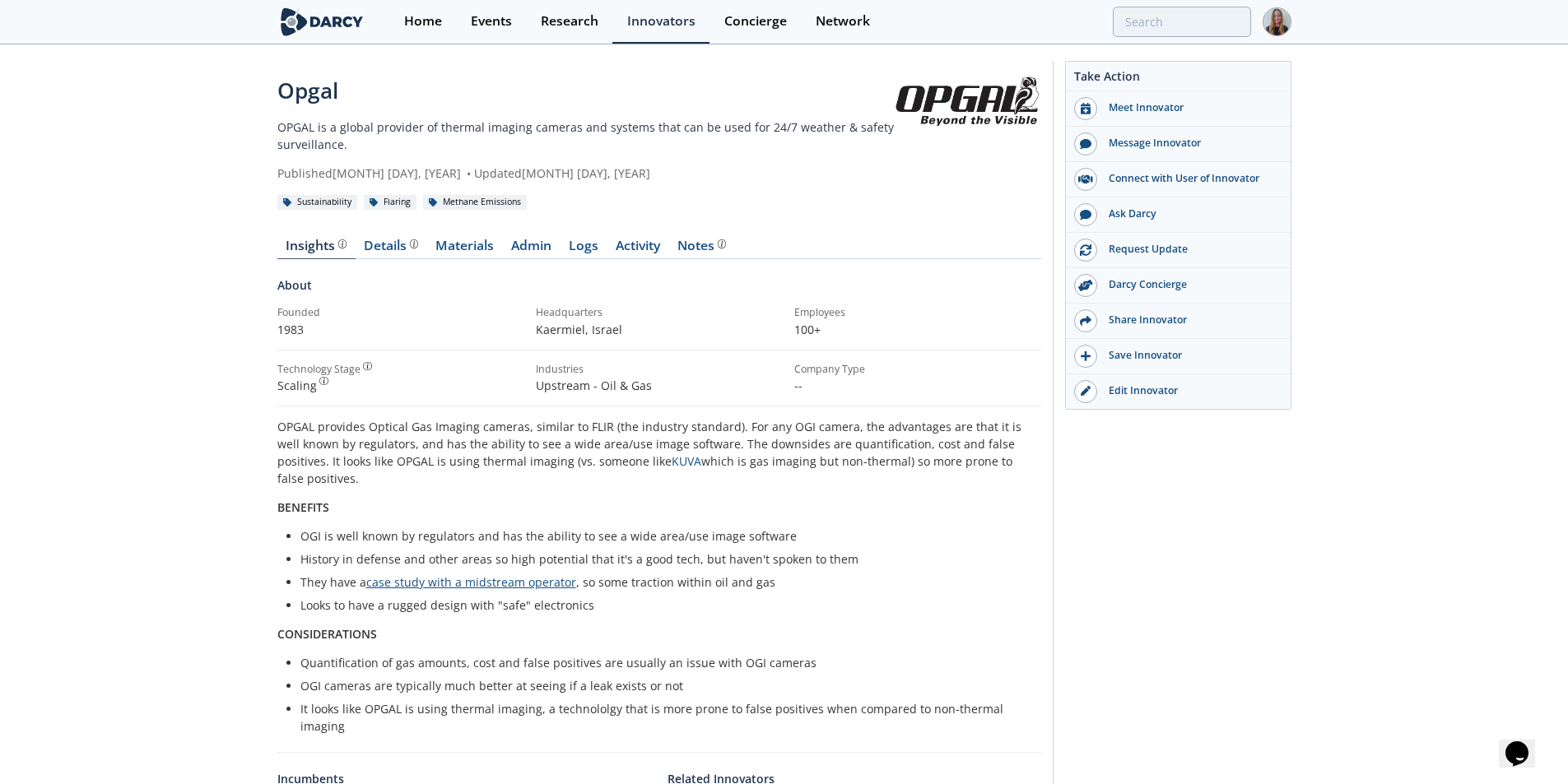 click on "case study with a midstream operator" at bounding box center [471, 582] 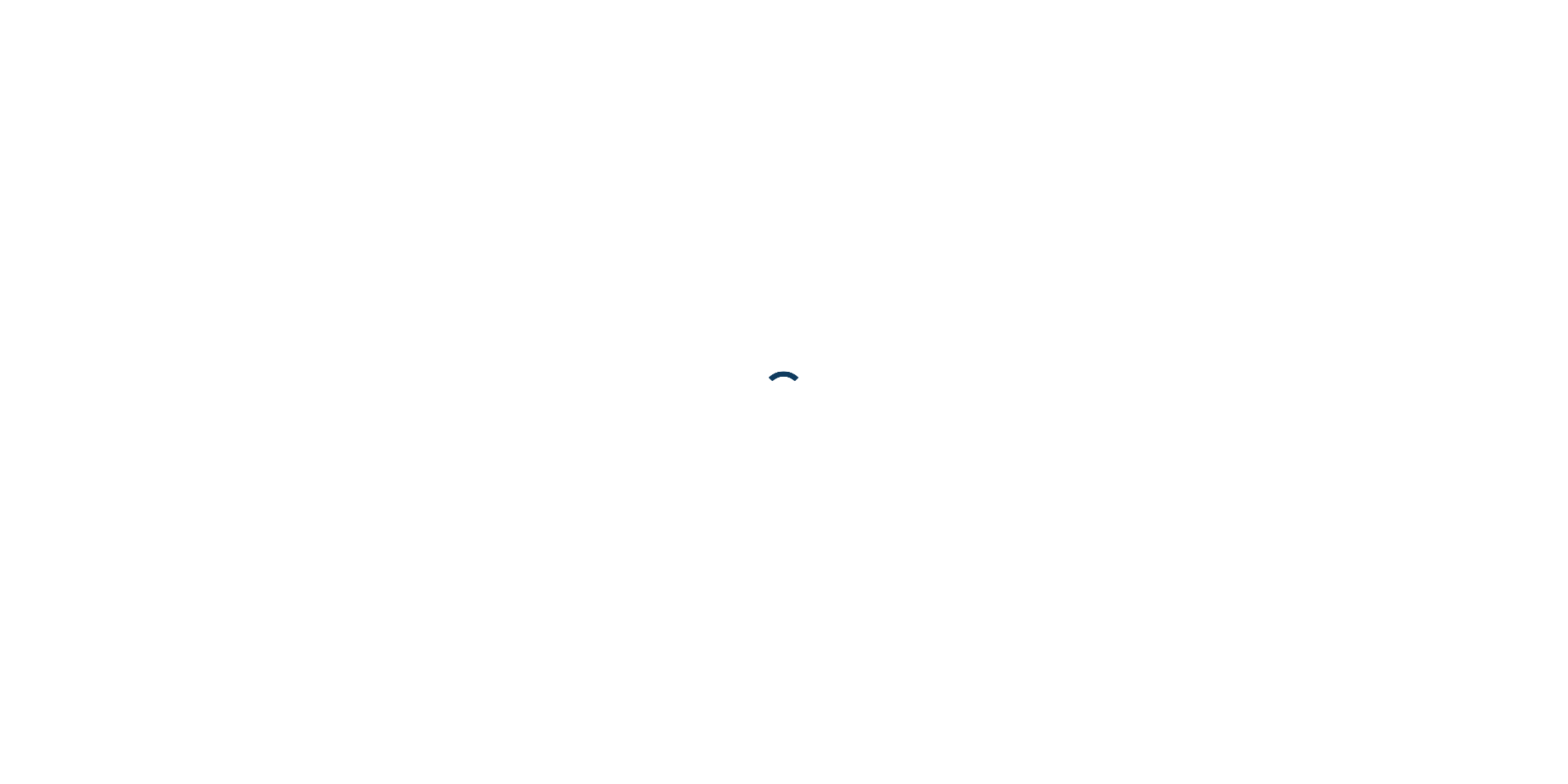 scroll, scrollTop: 0, scrollLeft: 0, axis: both 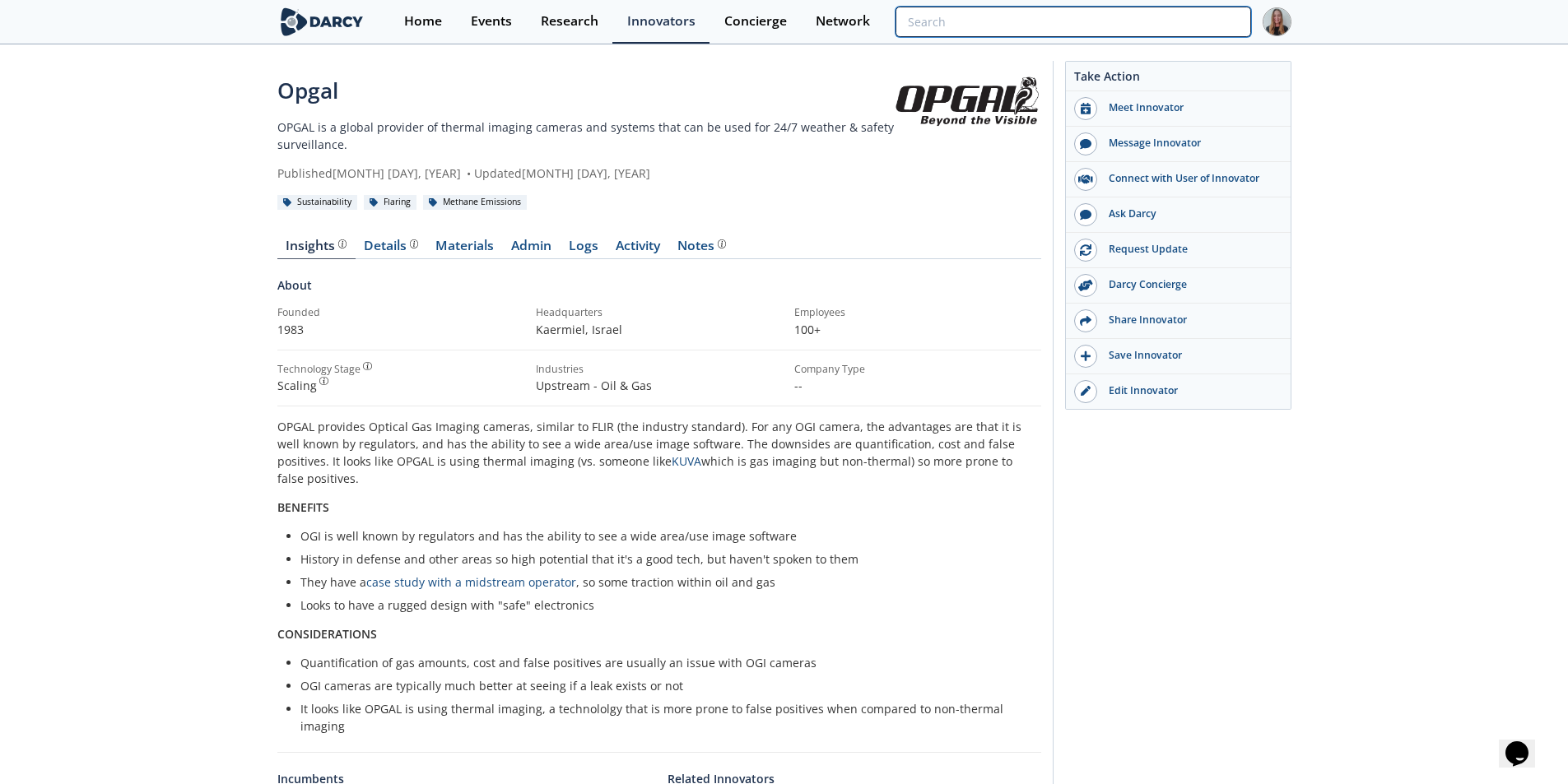 click at bounding box center [1072, 21] 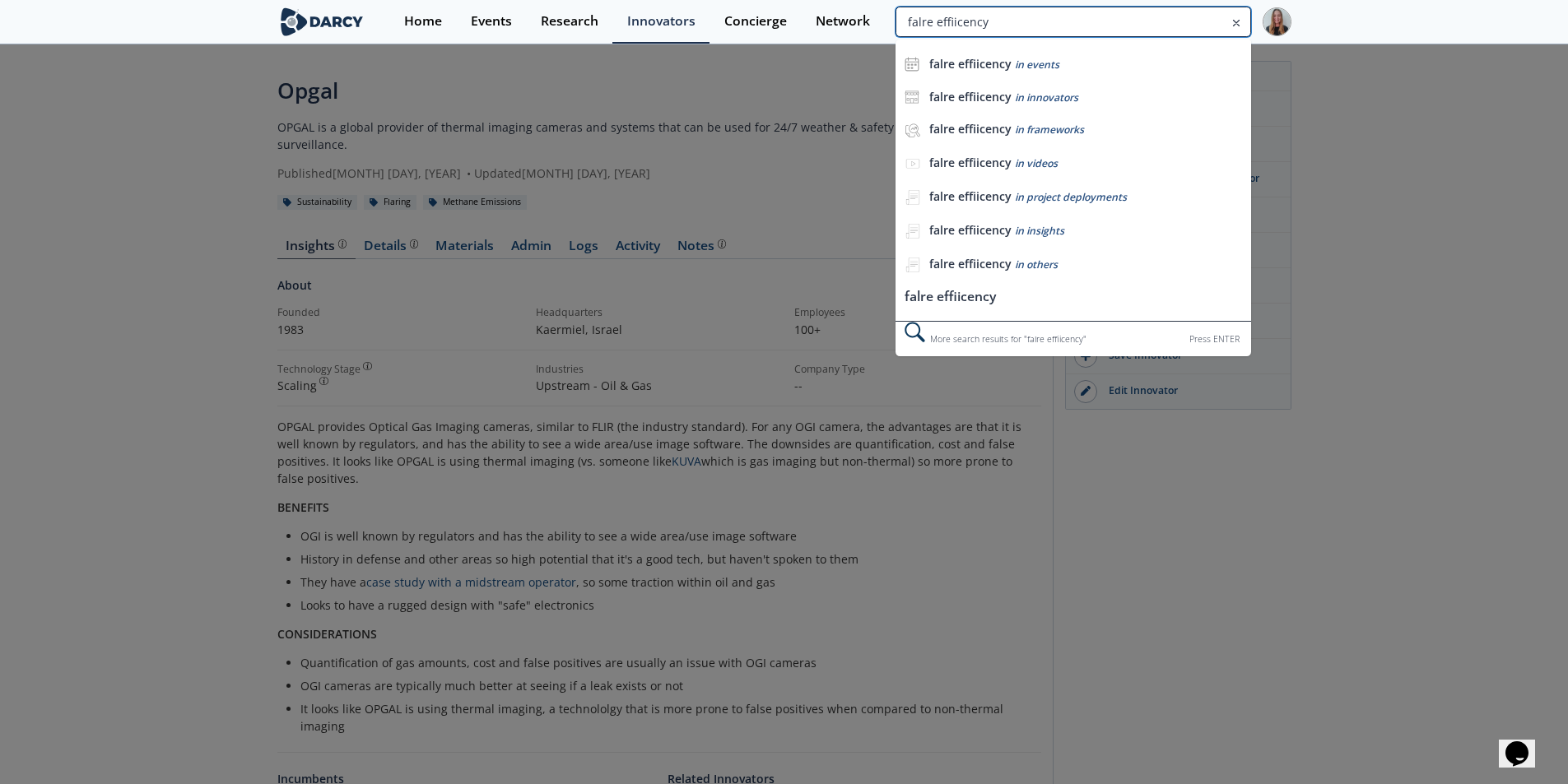 type on "falre effiicency" 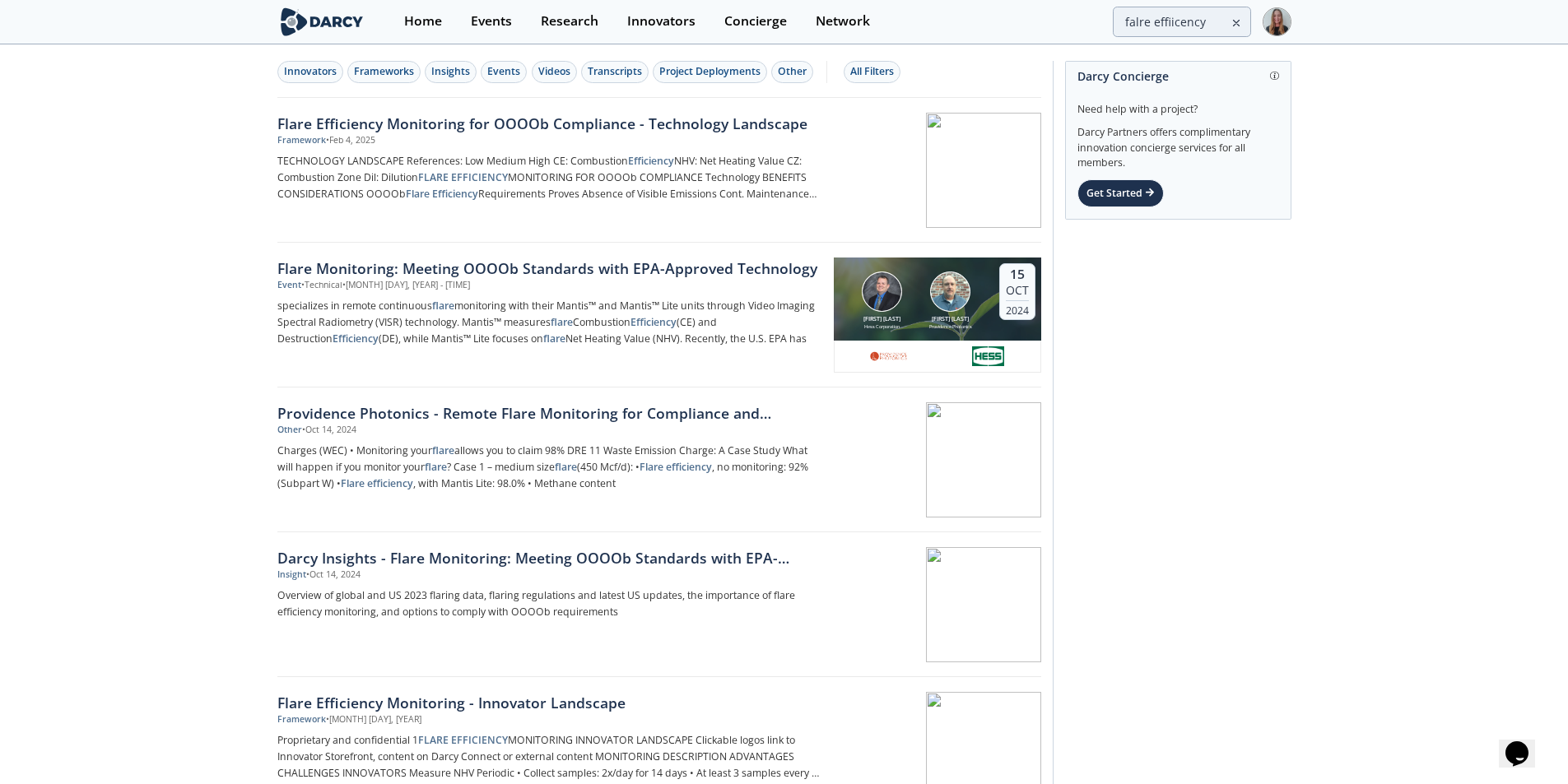 click on "[MONTH] [DAY], [YEAR]" at bounding box center (351, 141) 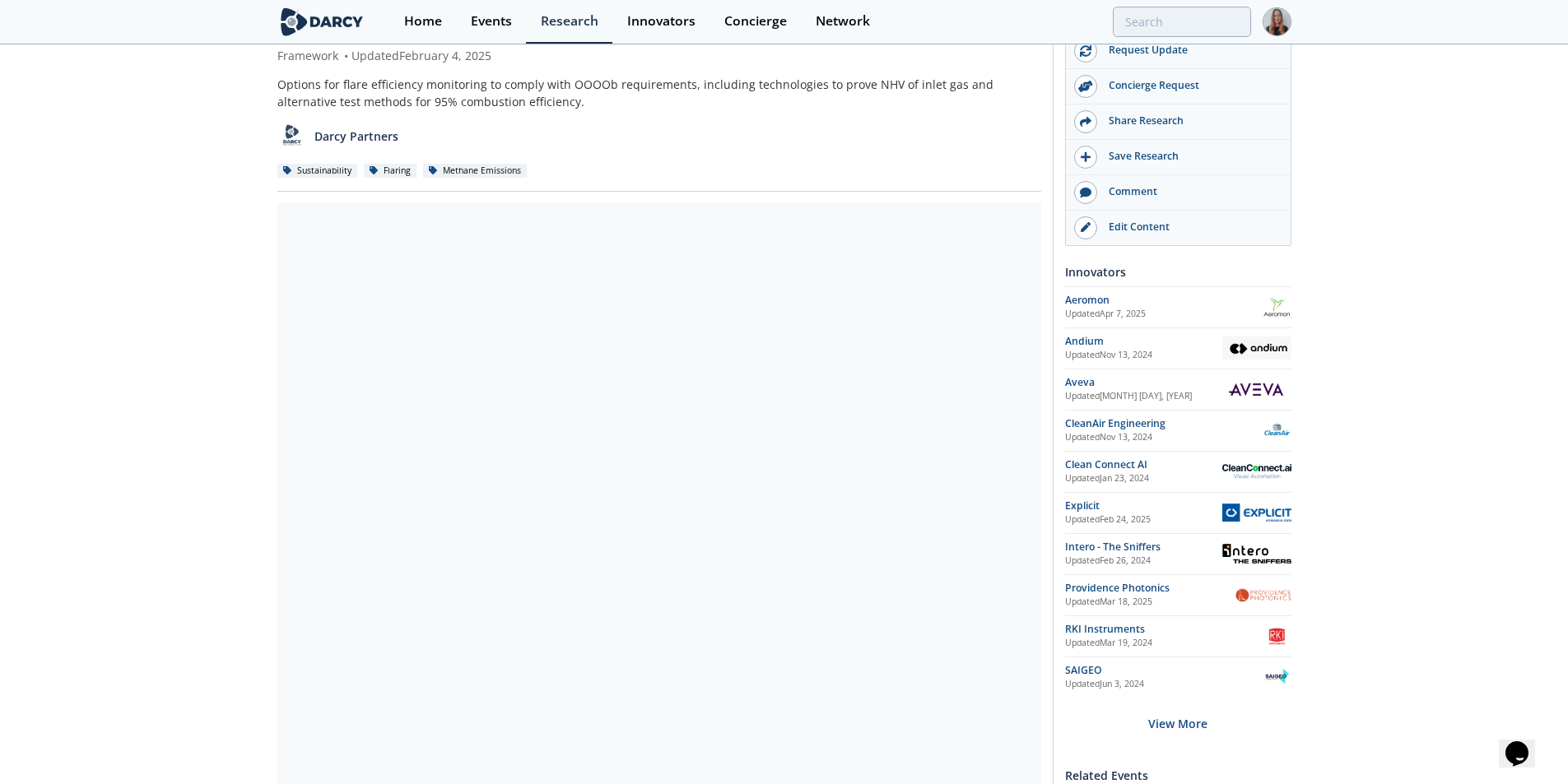scroll, scrollTop: 102, scrollLeft: 0, axis: vertical 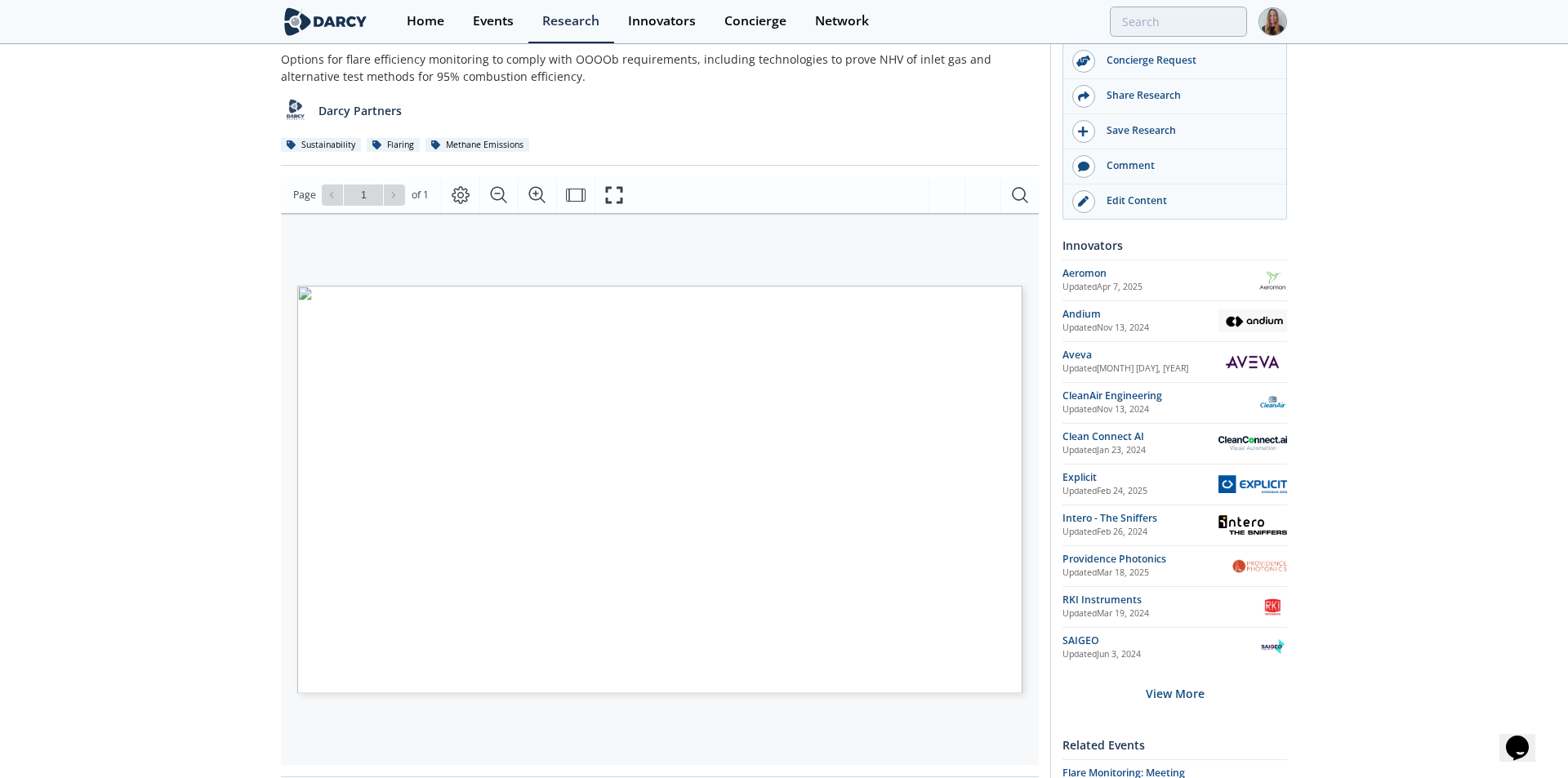 drag, startPoint x: 357, startPoint y: 438, endPoint x: 412, endPoint y: 446, distance: 55.57877 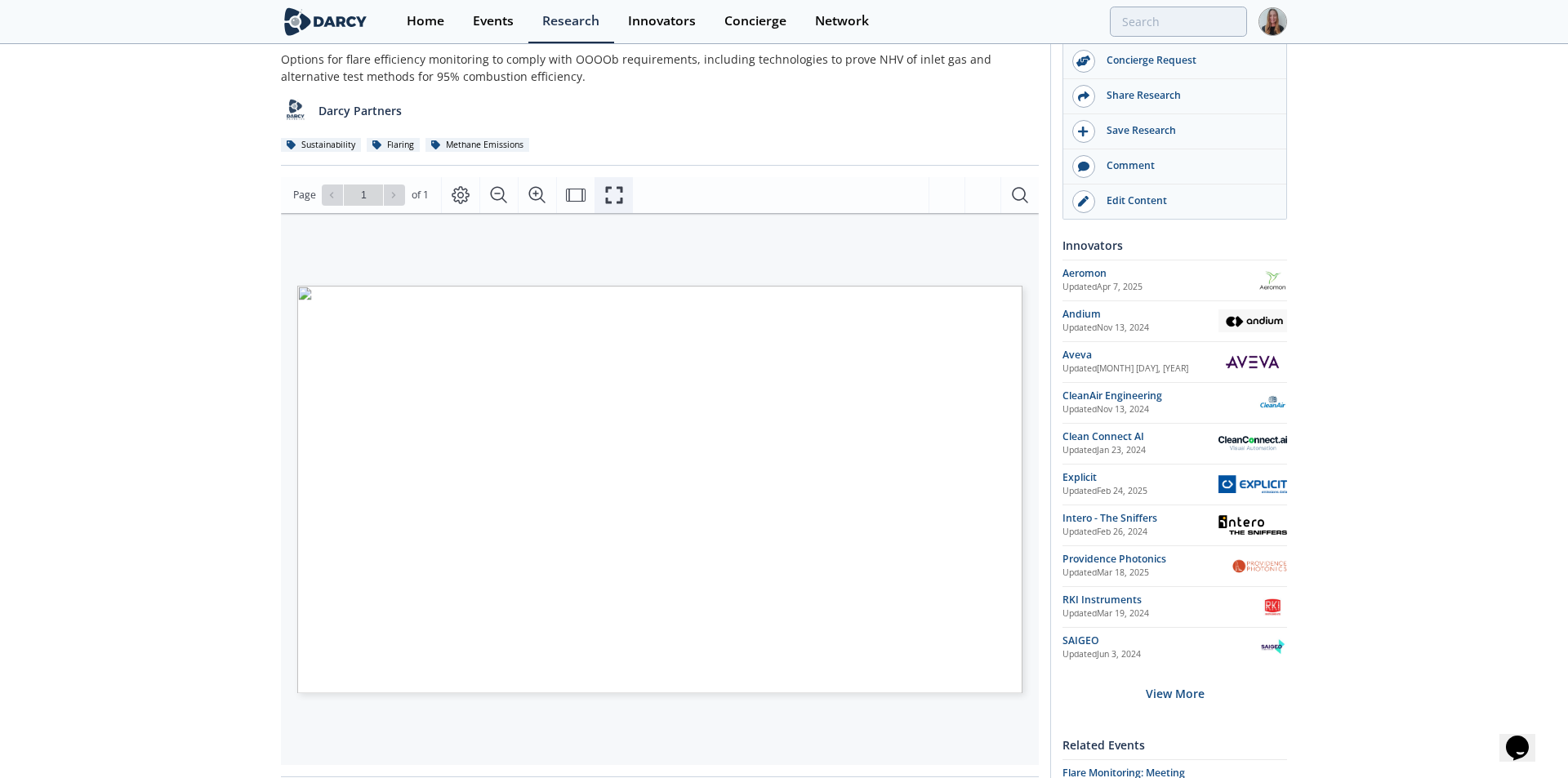 click 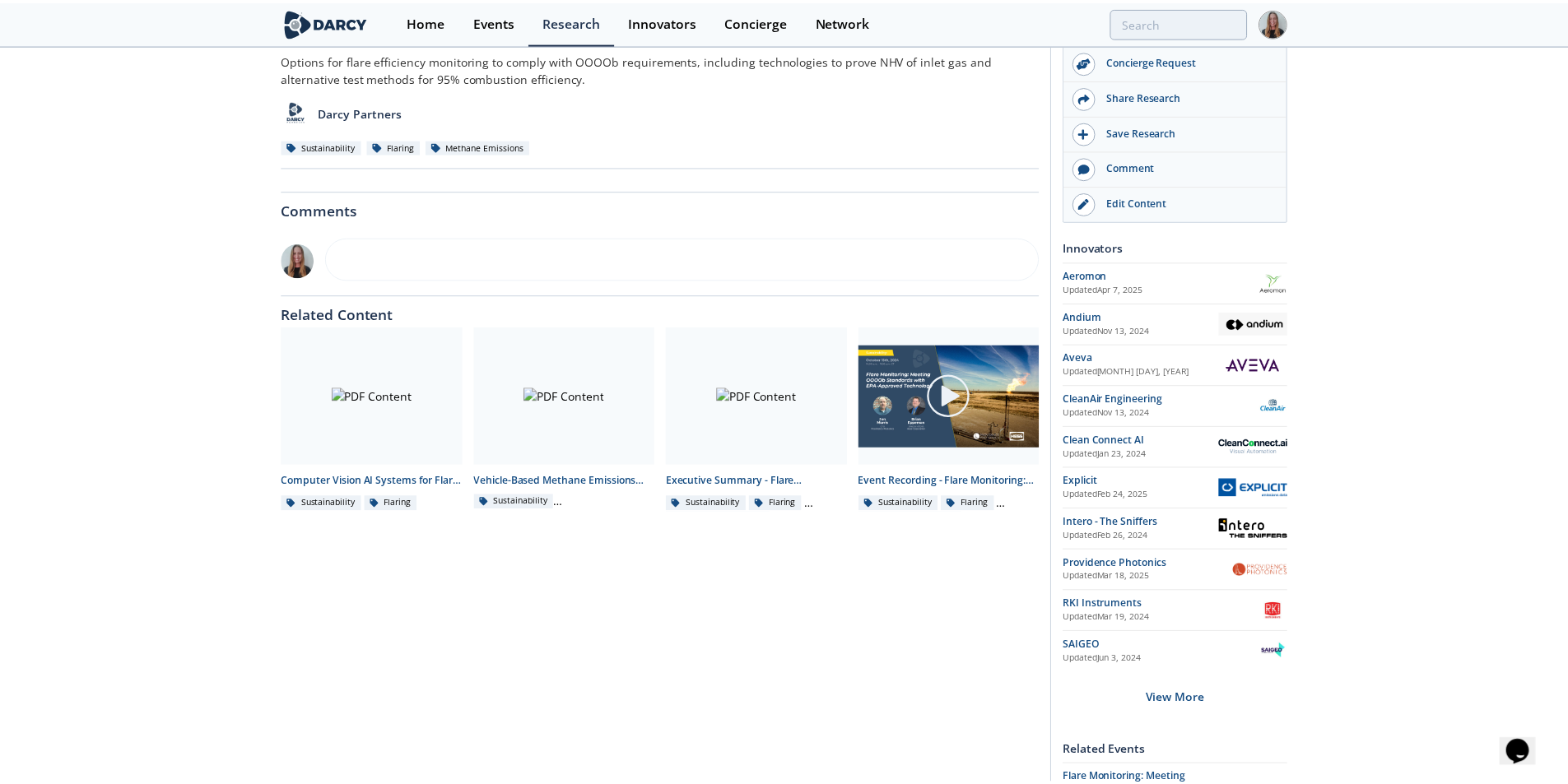 scroll, scrollTop: 0, scrollLeft: 0, axis: both 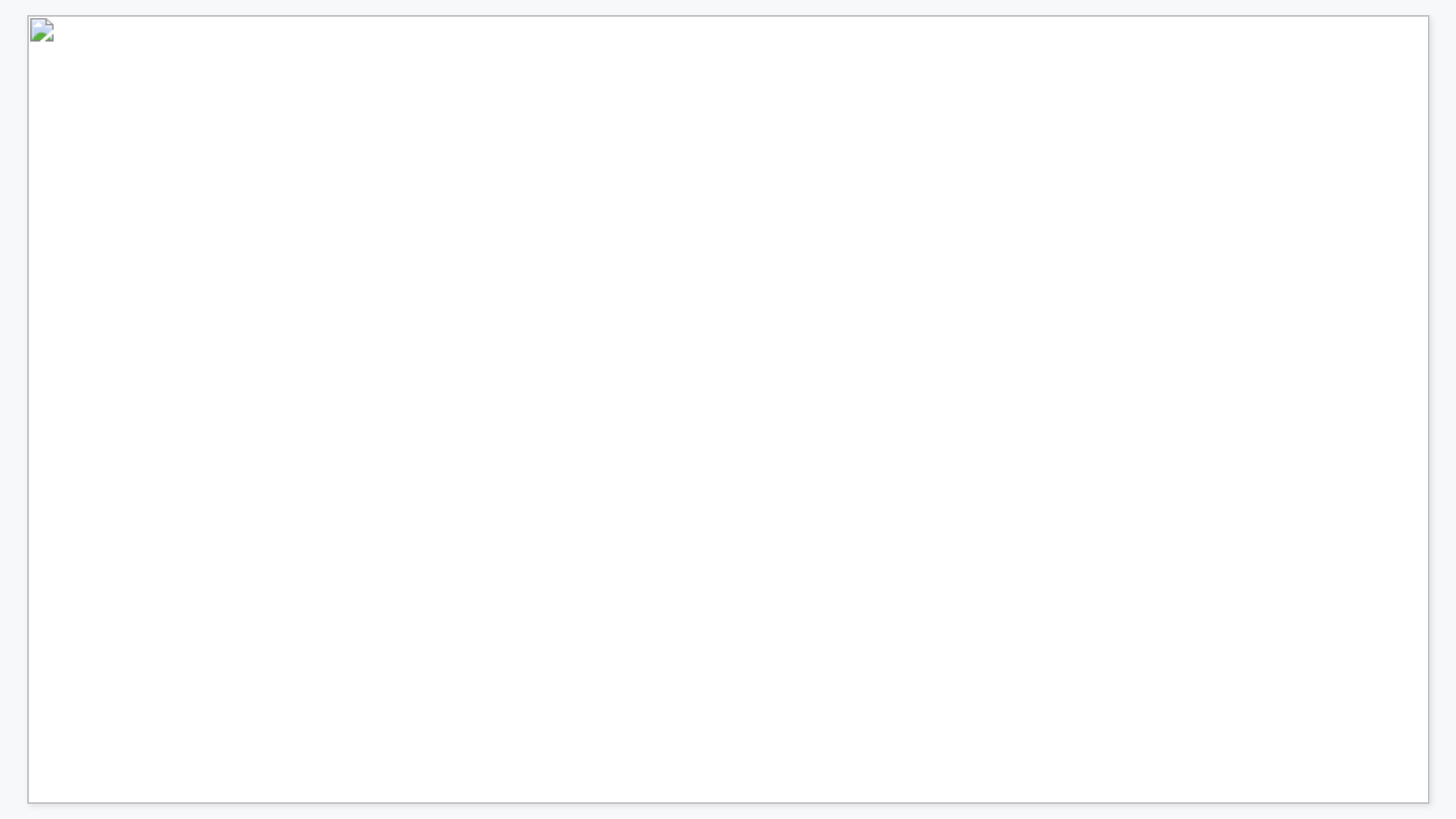 click on "Fourier Transform" at bounding box center [188, 409] 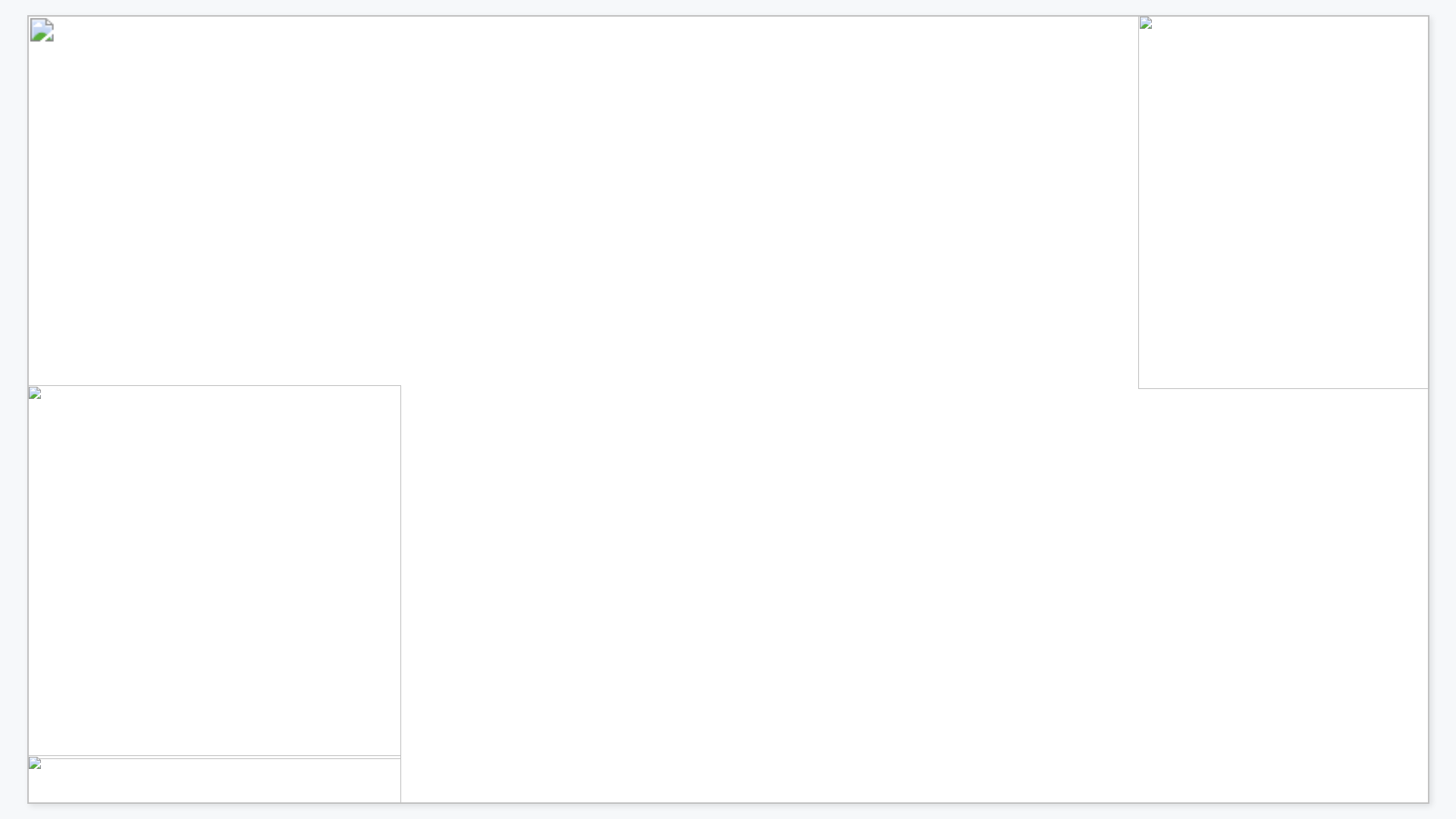 drag, startPoint x: 135, startPoint y: 407, endPoint x: 231, endPoint y: 429, distance: 98.48858 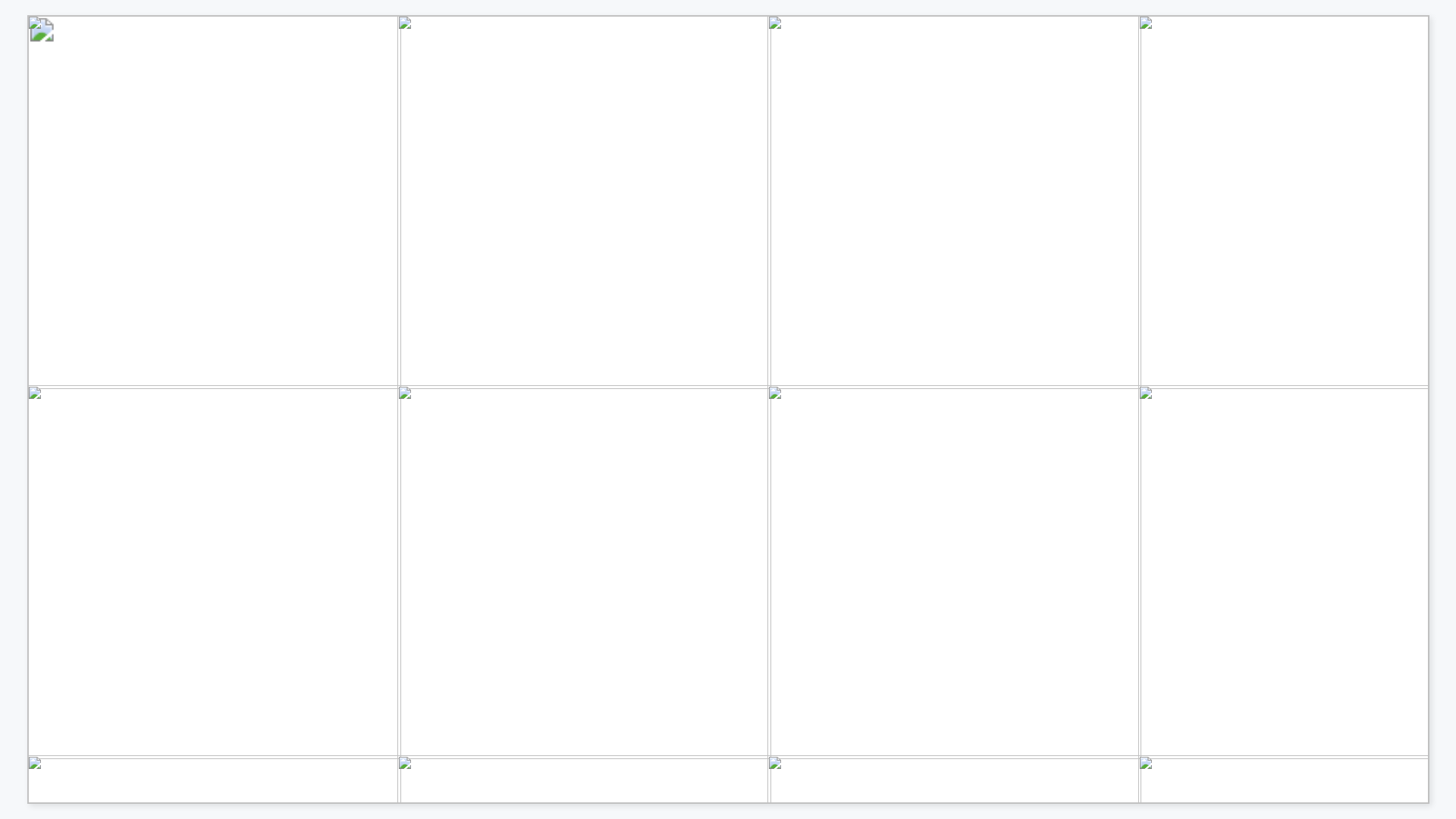 click on "TECHNOLOGY LANDSCAPE
References: Low Medium High CE: Combustion Efficiency NHV: Net Heating Value CZ: Combustion Zone Dil: Dilution
FLARE EFFICIENCY MONITORING FOR OOOOb COMPLIANCE
Technology  BENEFITS  CONSIDERATIONS
OOOOb Flare Efficiency Requirements  Proves
Absence of
Visible
Emissions
Cont.
Maintenance  Calibration  Innovators
NHV of Inlet Gas  Alternative test method
to demonstrate 95% CE
or NHVcz and NHVdil
Periodic*  Continuous  Periodic**  Continuous
Direct
Flare
Monitoring
Video Imaging
Spectral Radiometer
(VISR)
•  Useful for visible emission
monitoring
•  Accurate direct efficiency
•  Requires power supply
•  Requires line of sight
Note: these devices don’t
measure inlet gas
EPA approved ALT-156 /
OTM-56  ✓  Low  Low
OGI / Thermal / IR
Imaging + Analytics
•  Useful for visible emission
monitoring
•  Widely known technology
•  Requires line of sight
•  Efficiency based on algorithms
✓  Low" at bounding box center (728, 402) 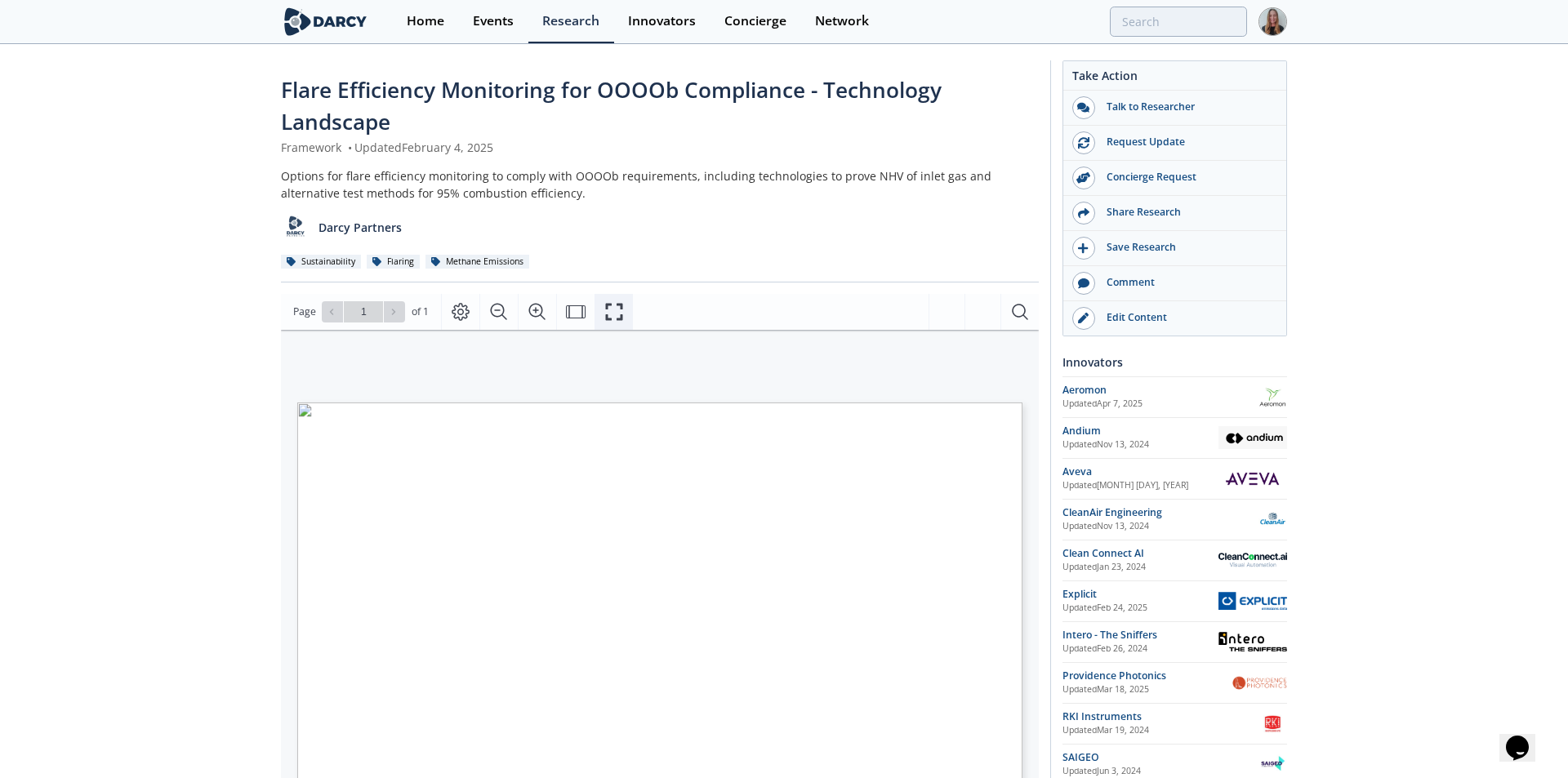click 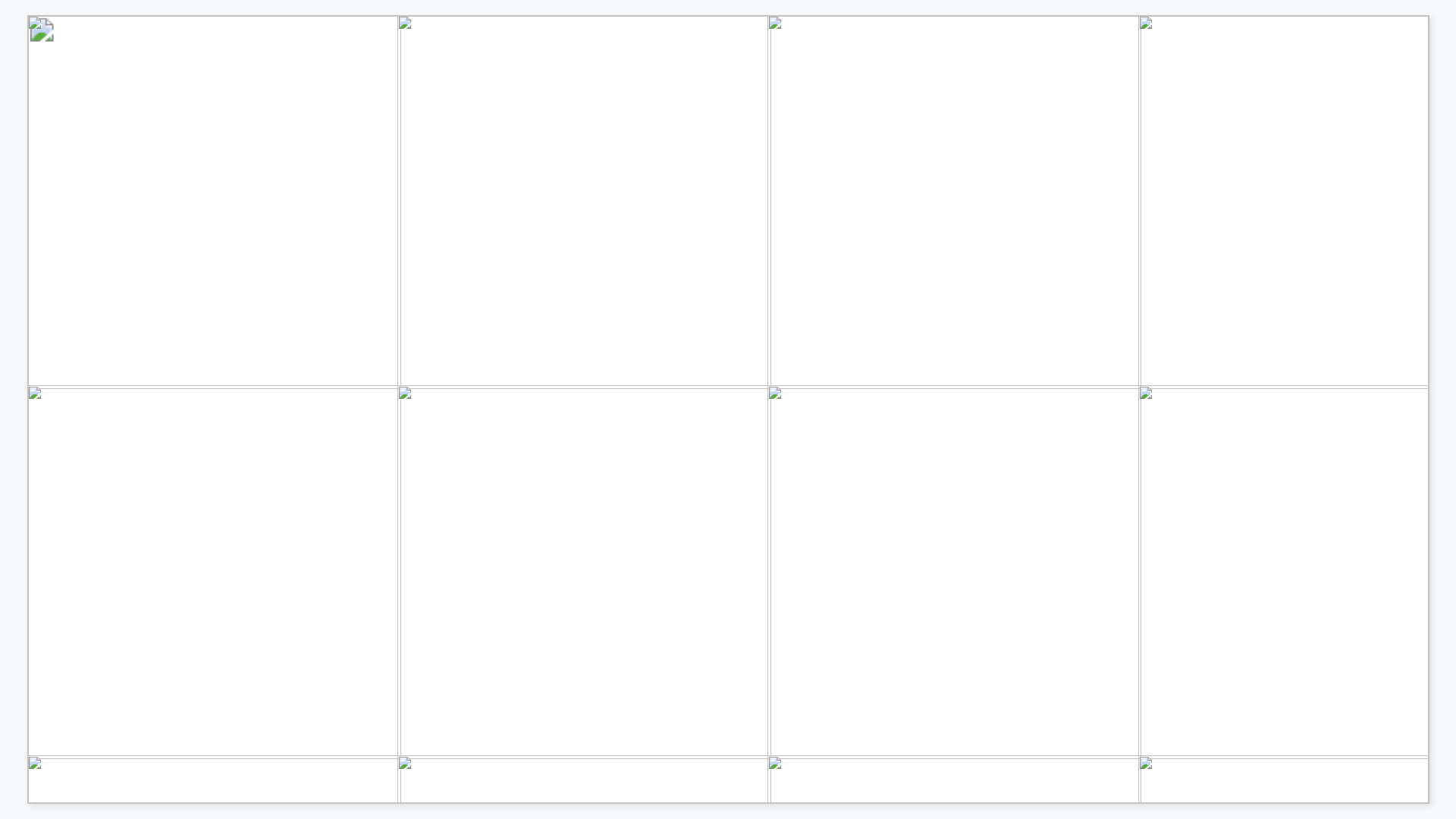 click at bounding box center (2497, 1369) 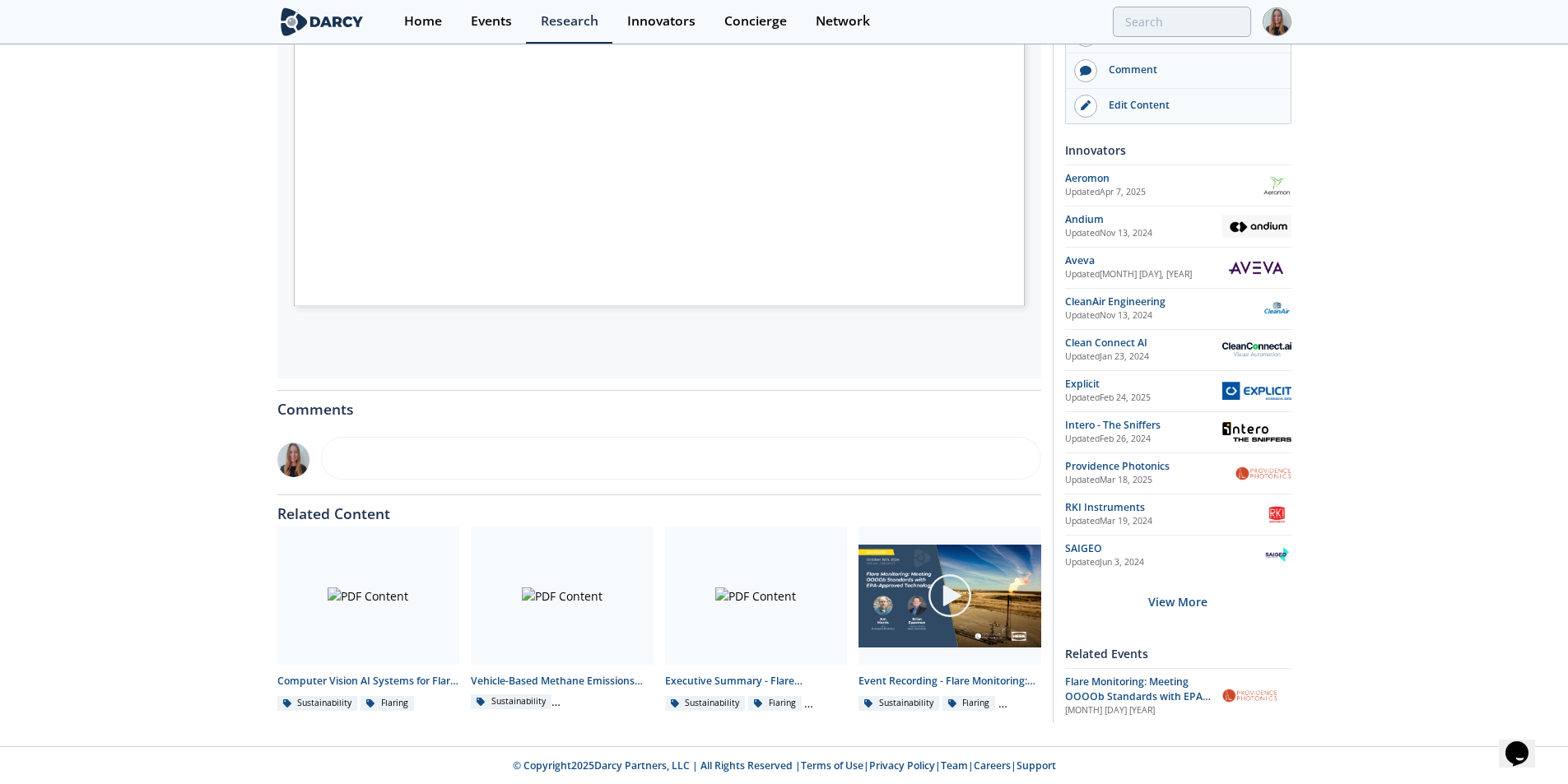 scroll, scrollTop: 512, scrollLeft: 0, axis: vertical 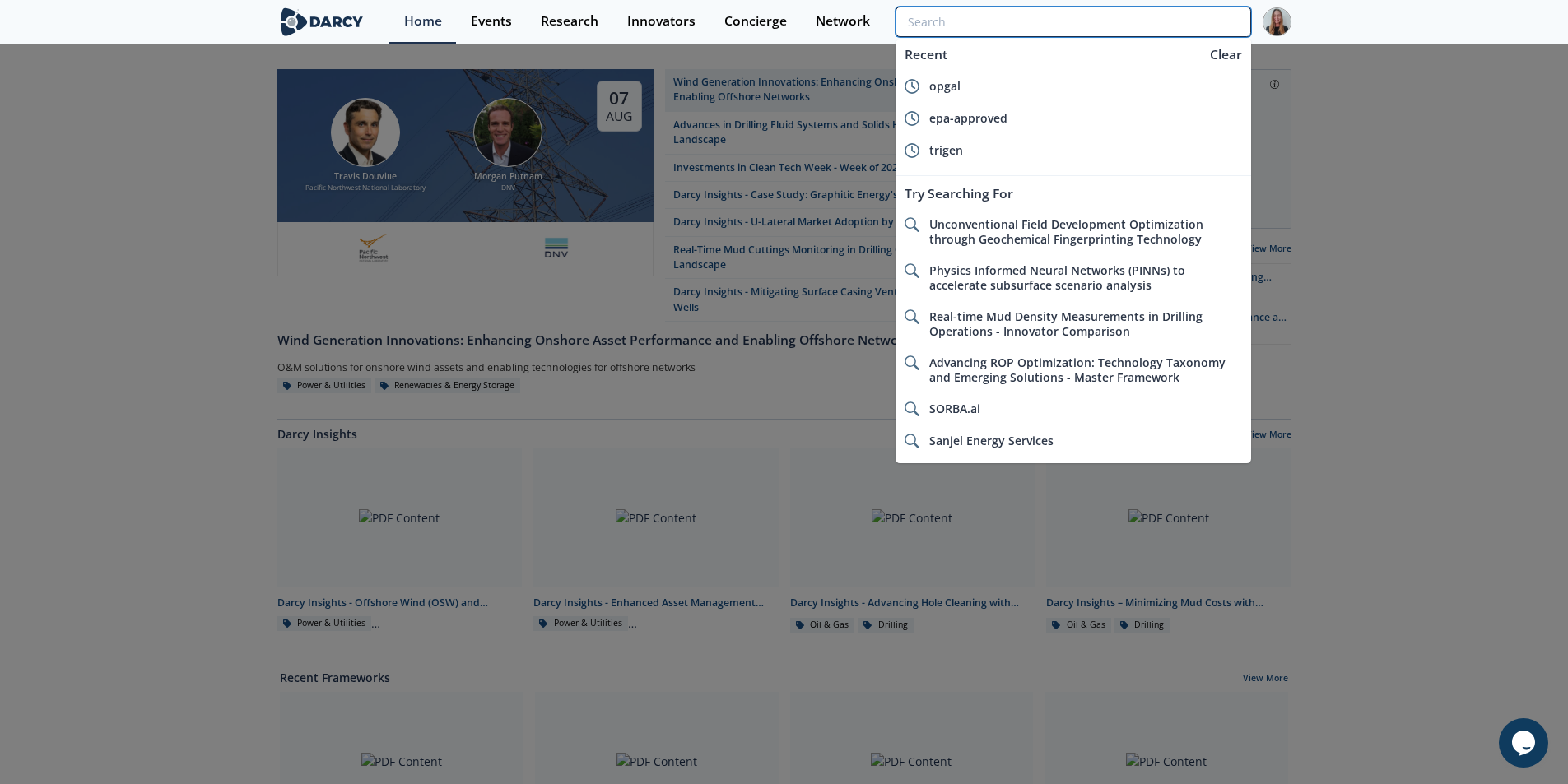 click at bounding box center (1072, 21) 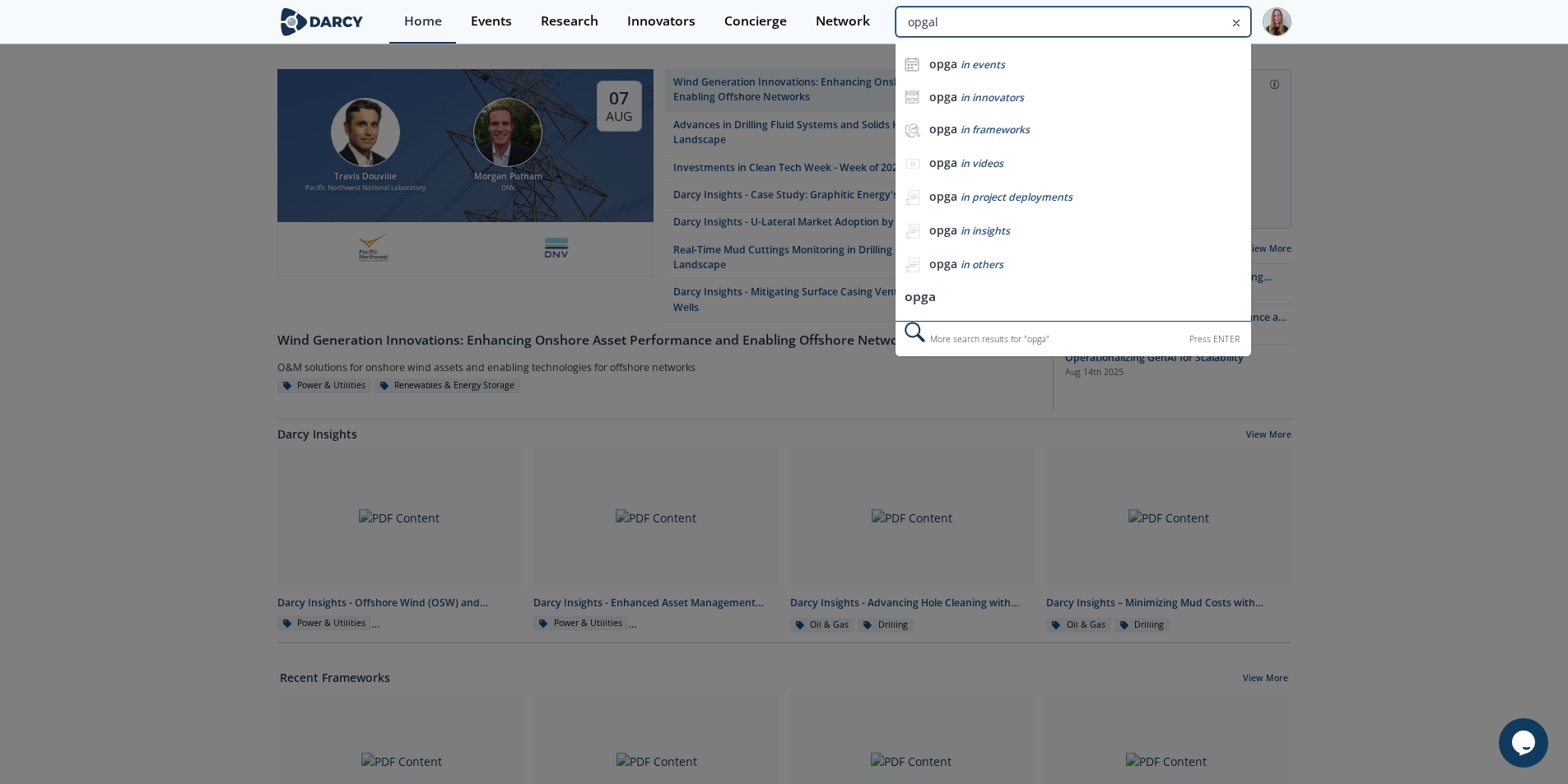 type on "opgal" 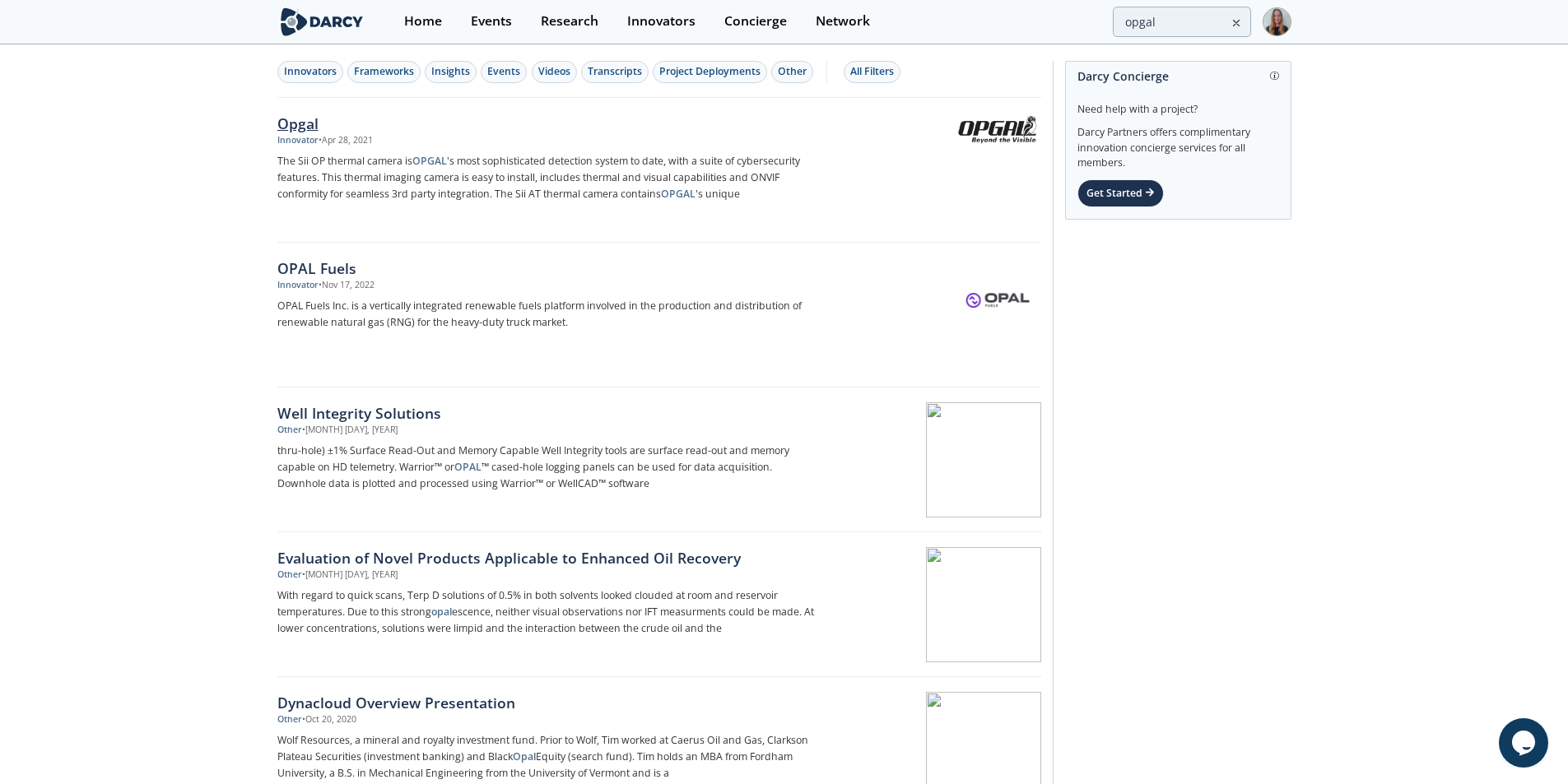 click on "Opgal" at bounding box center [550, 123] 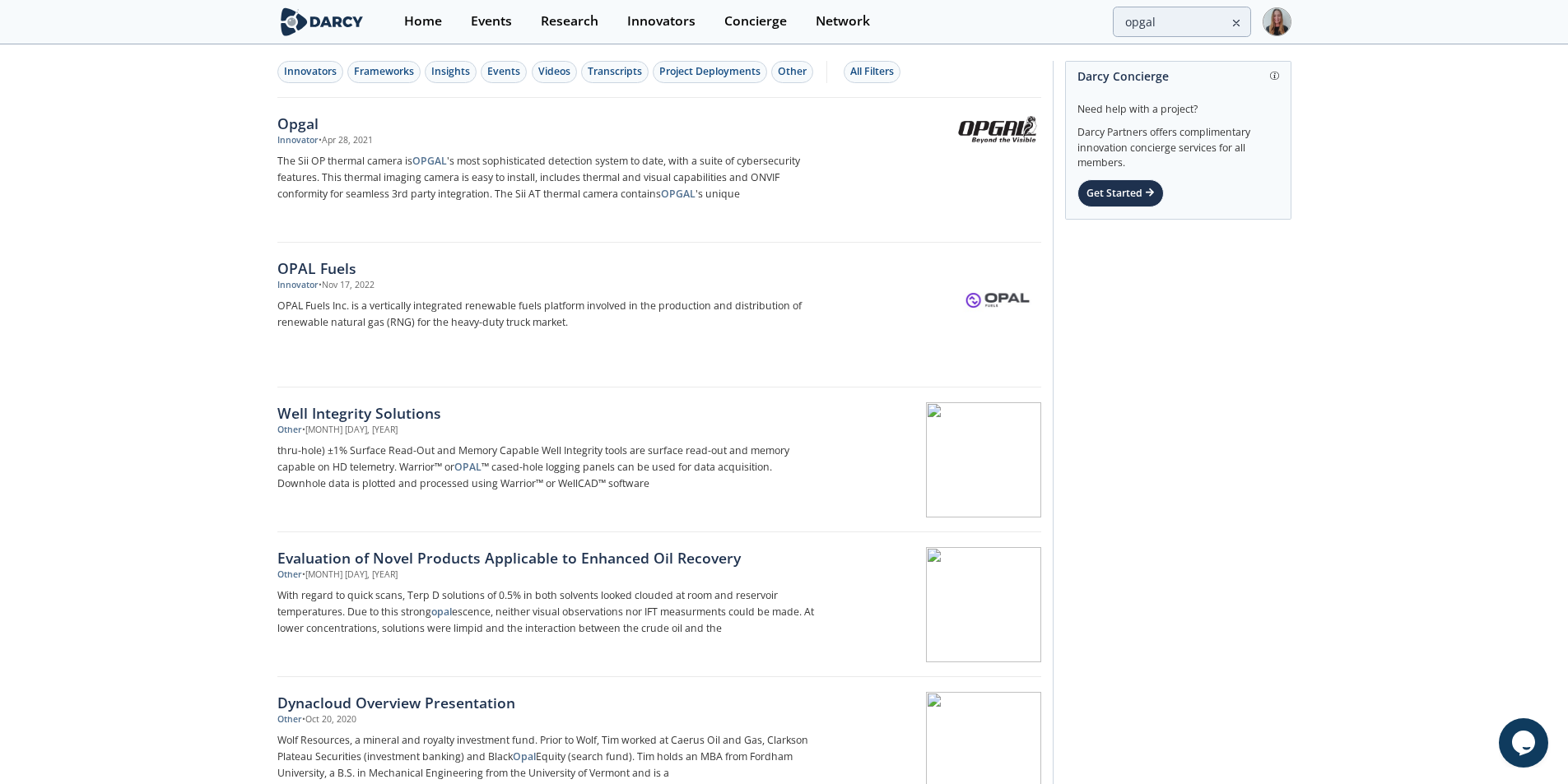 type 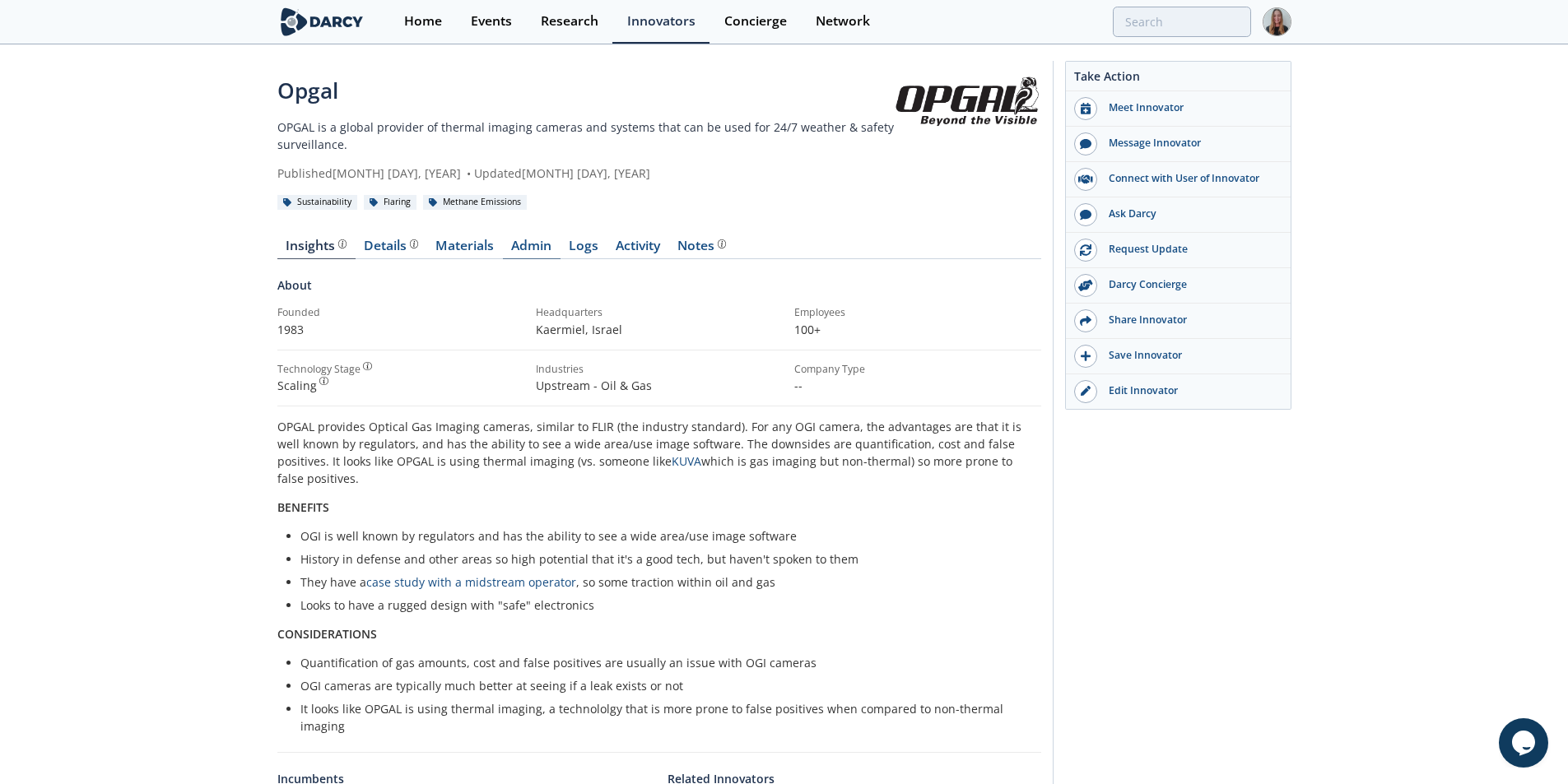 click on "Admin" at bounding box center [532, 249] 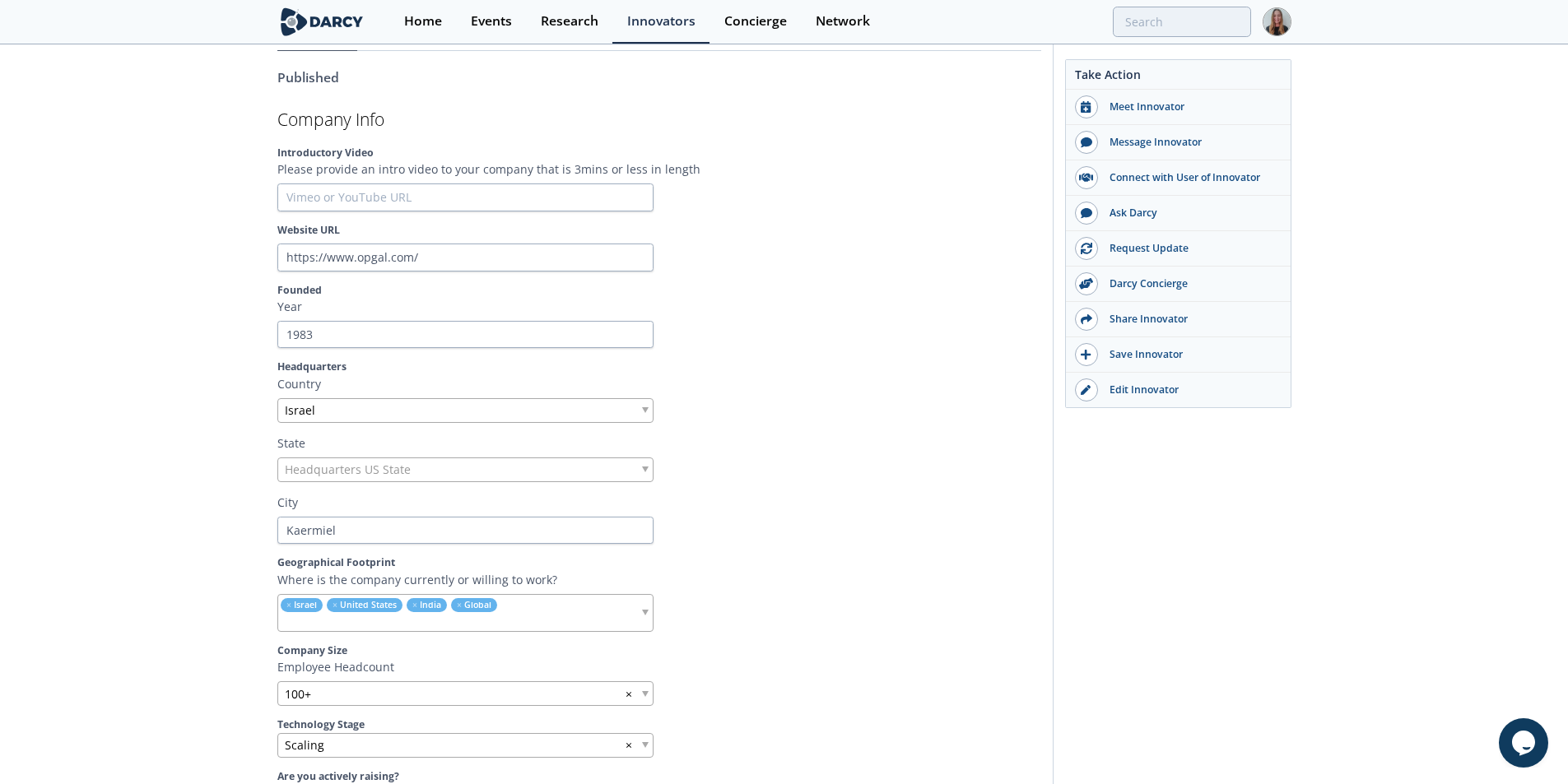 scroll, scrollTop: 0, scrollLeft: 0, axis: both 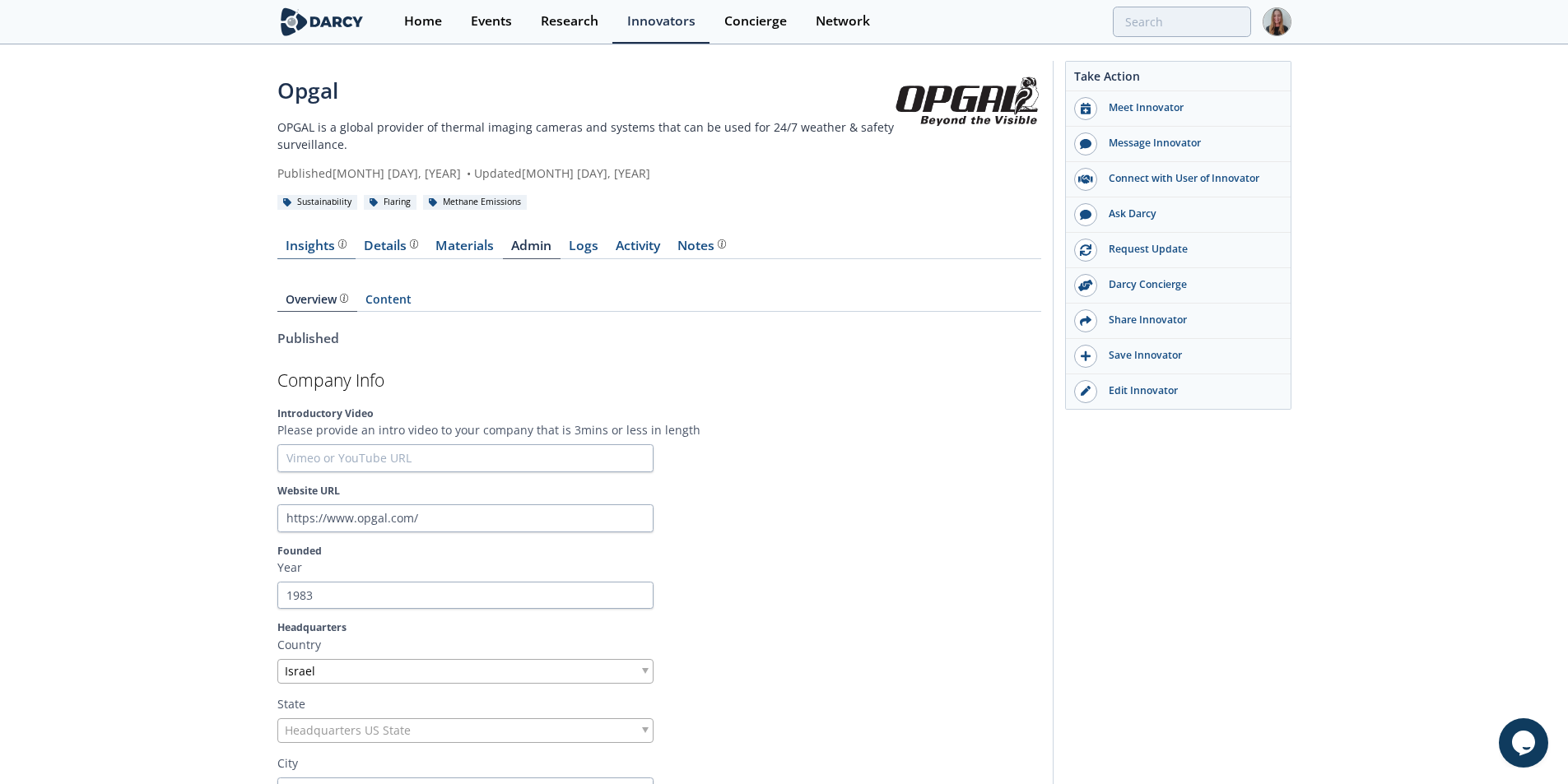 click on "Insights" at bounding box center [316, 246] 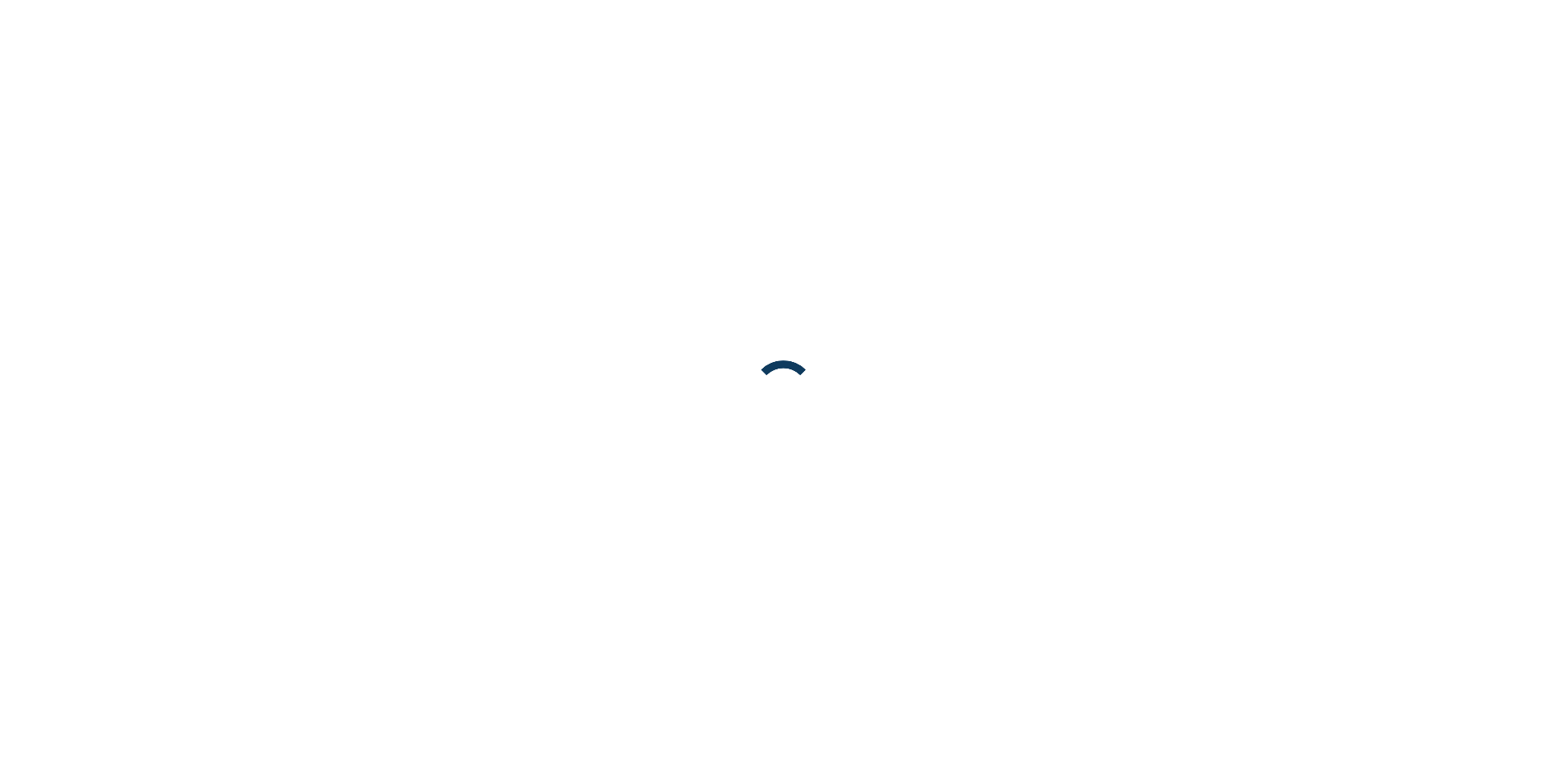 scroll, scrollTop: 0, scrollLeft: 0, axis: both 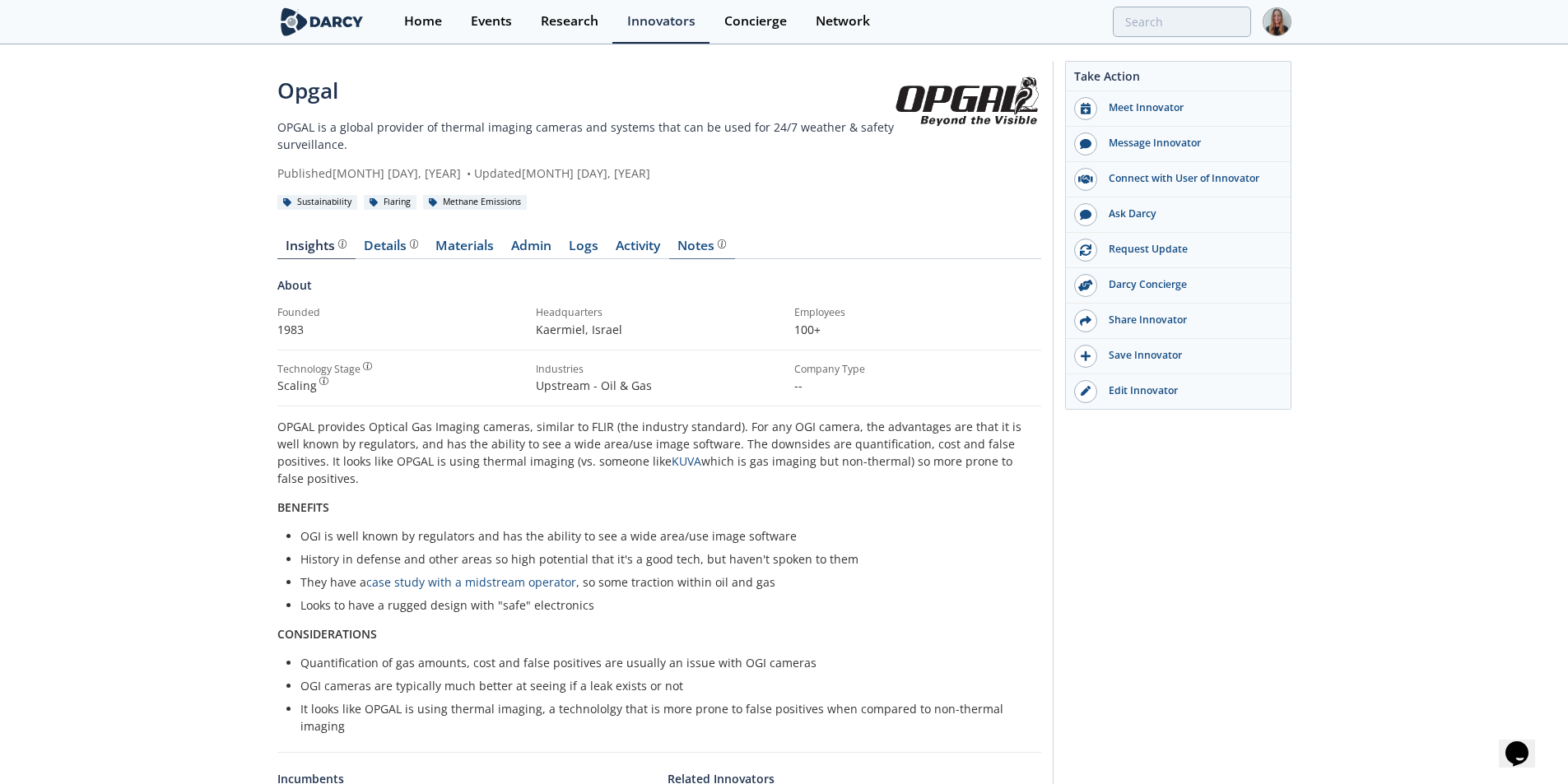 click on "Notes" at bounding box center [701, 246] 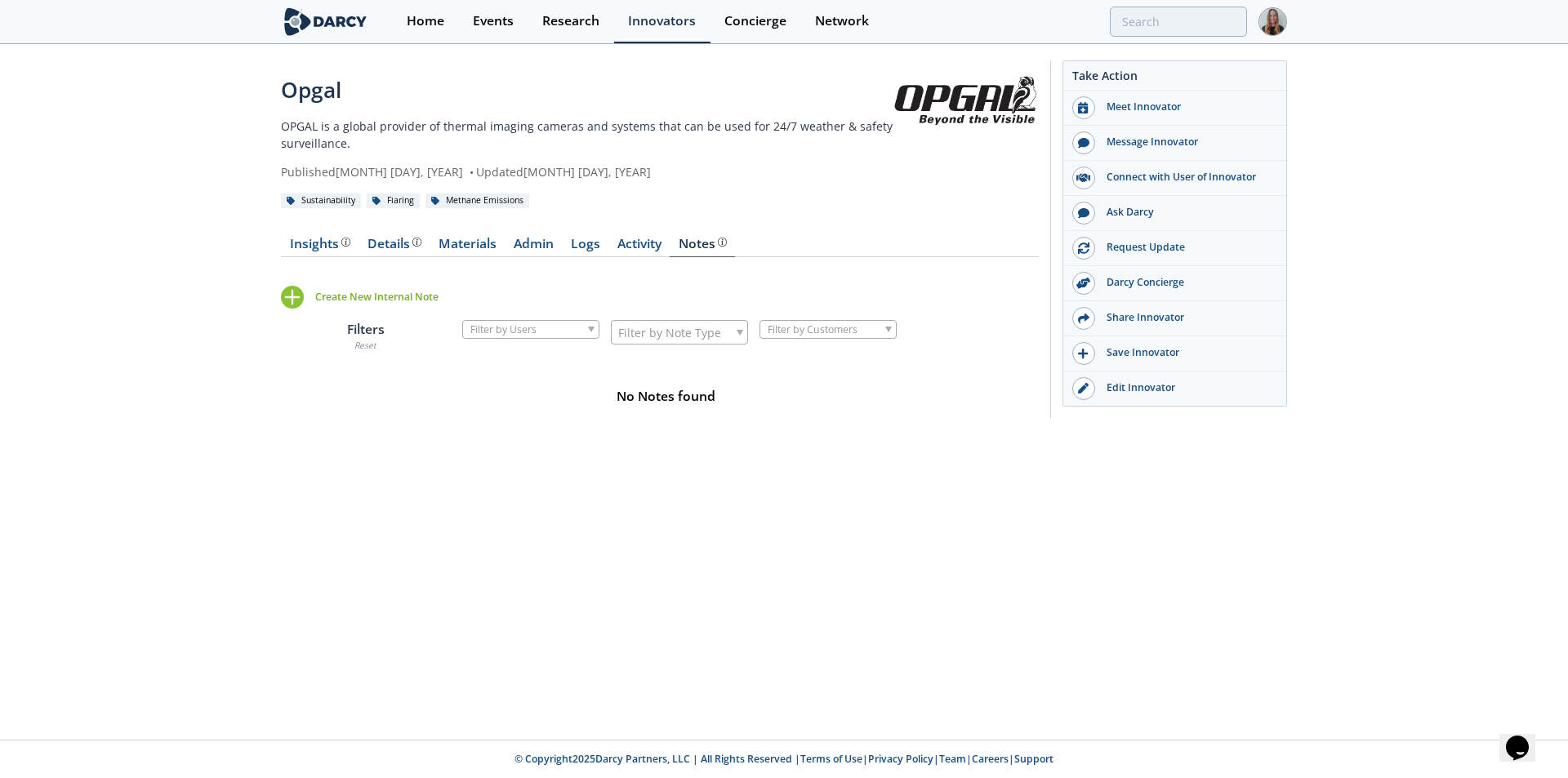 click on "Create New Internal Note" at bounding box center (376, 297) 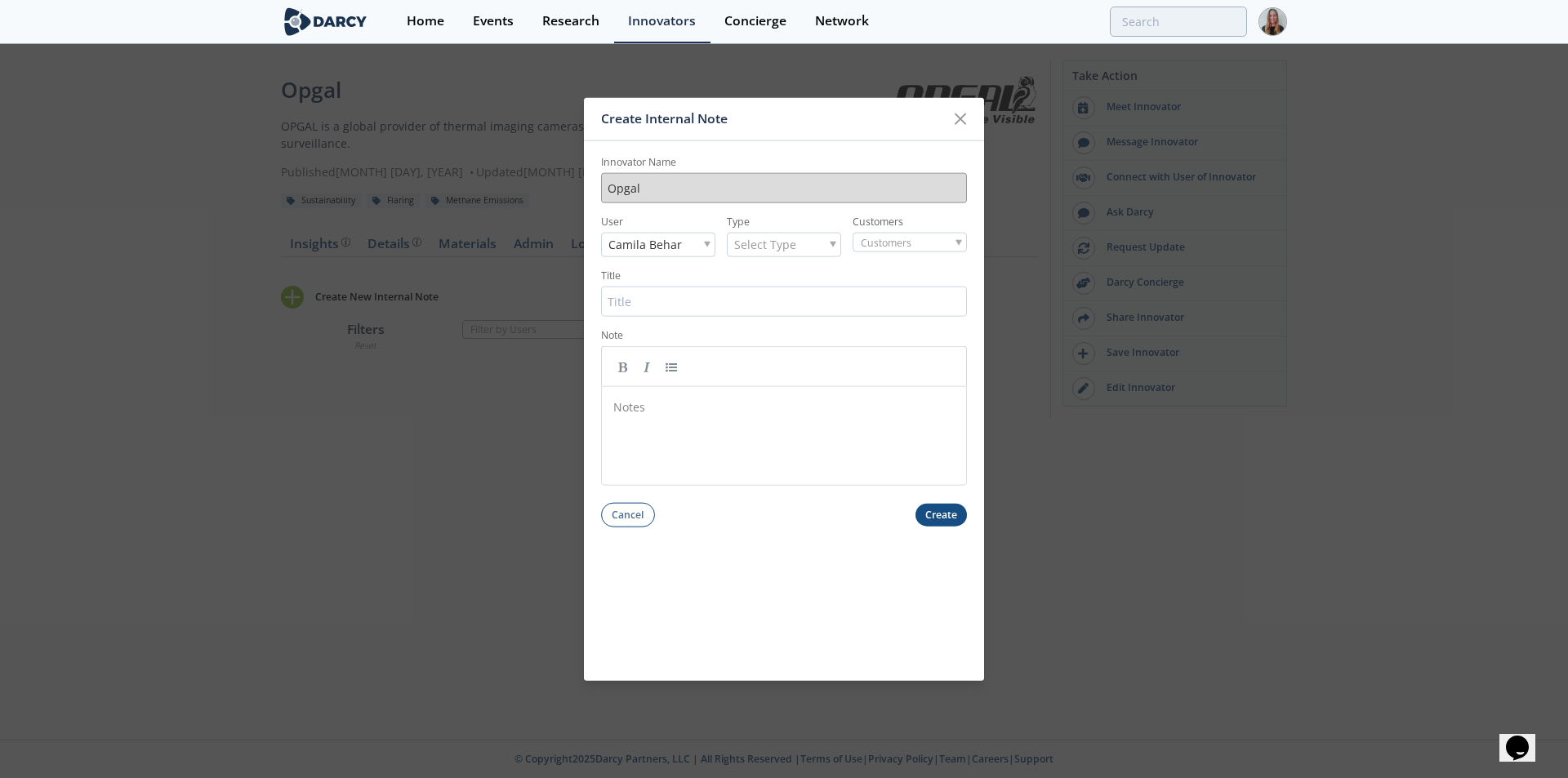 click on "Select Type" at bounding box center (765, 244) 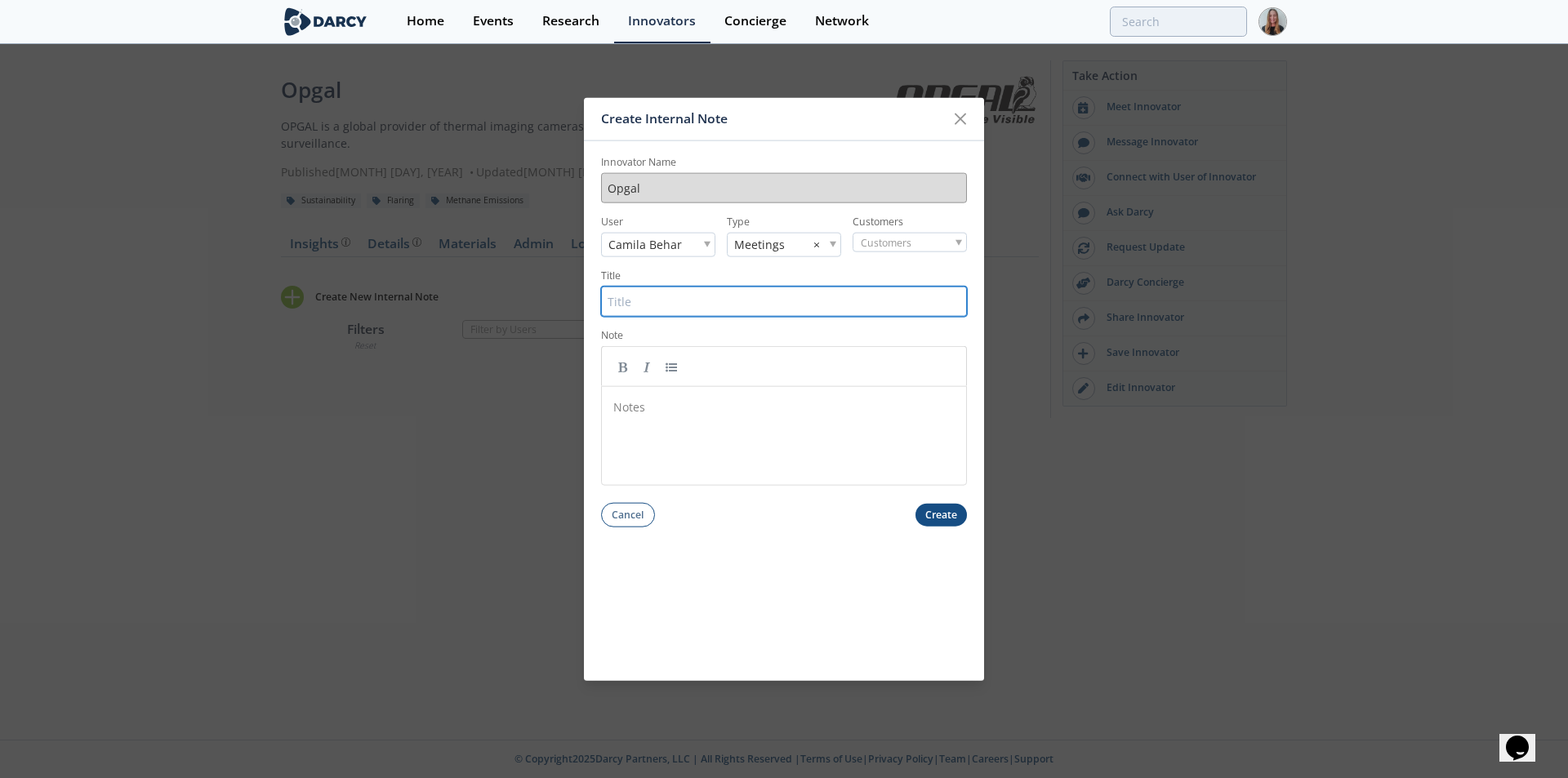click on "Title" at bounding box center (784, 300) 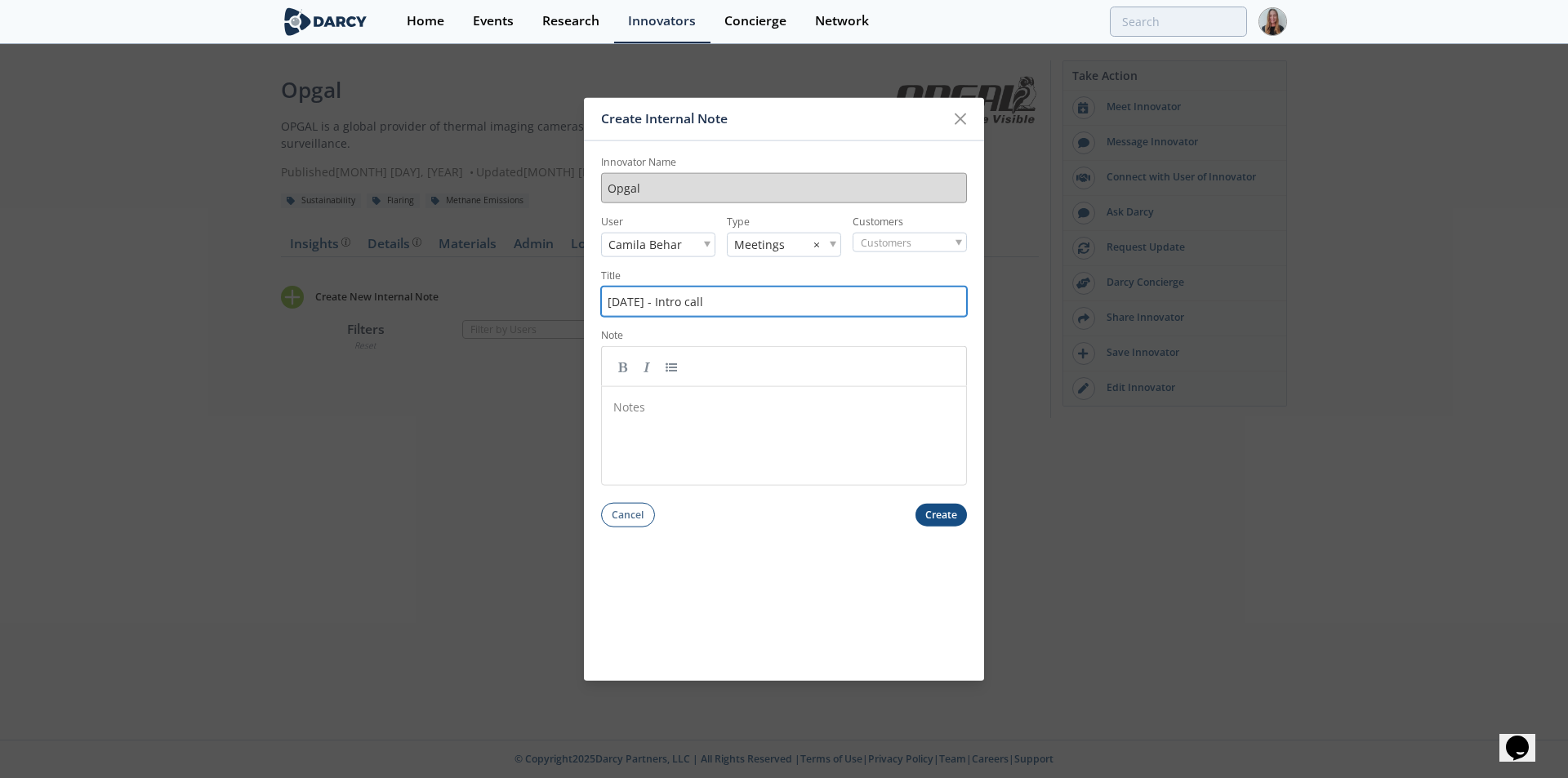 type on "[DATE] - Intro call" 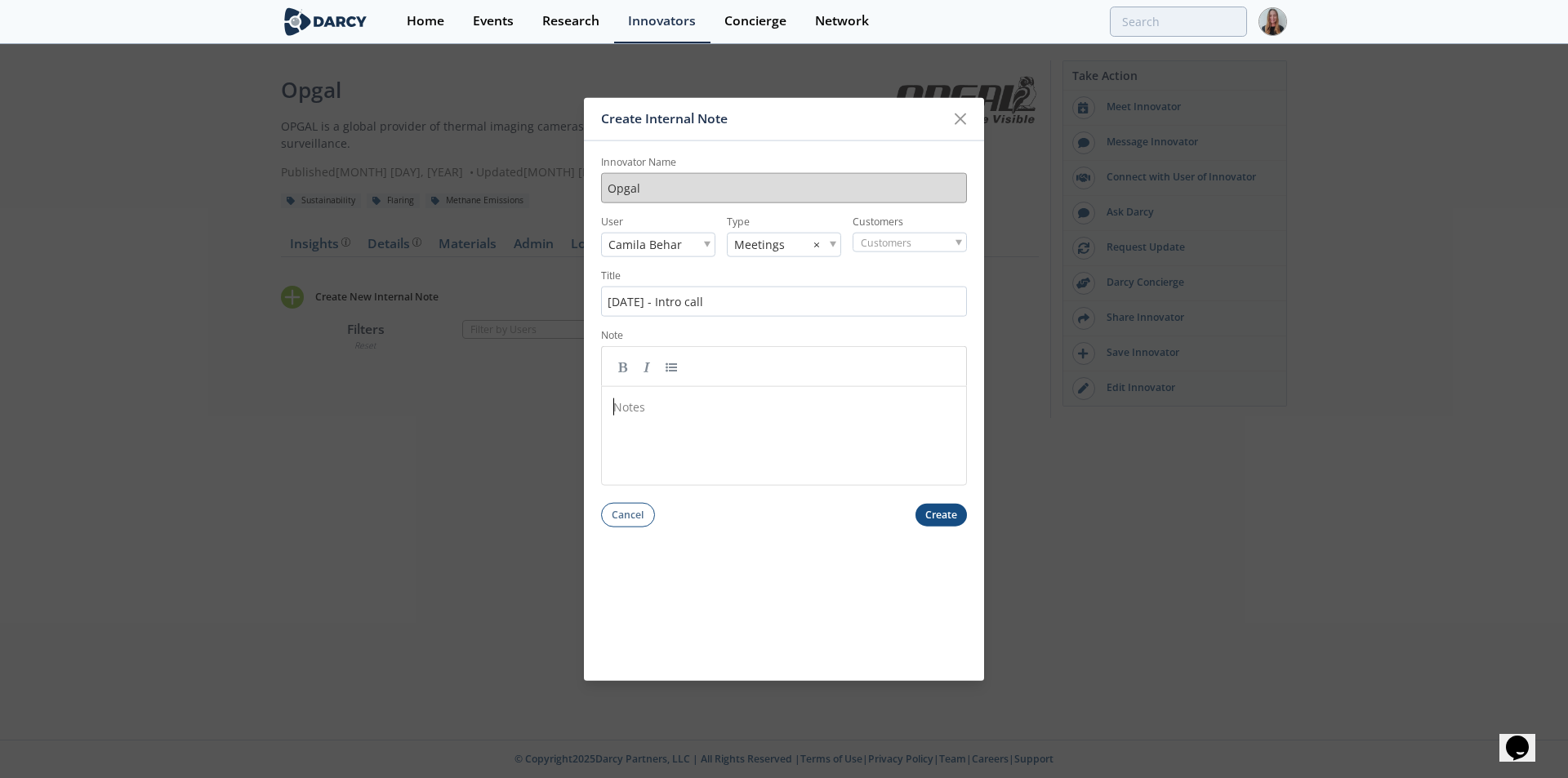 scroll, scrollTop: 1, scrollLeft: 0, axis: vertical 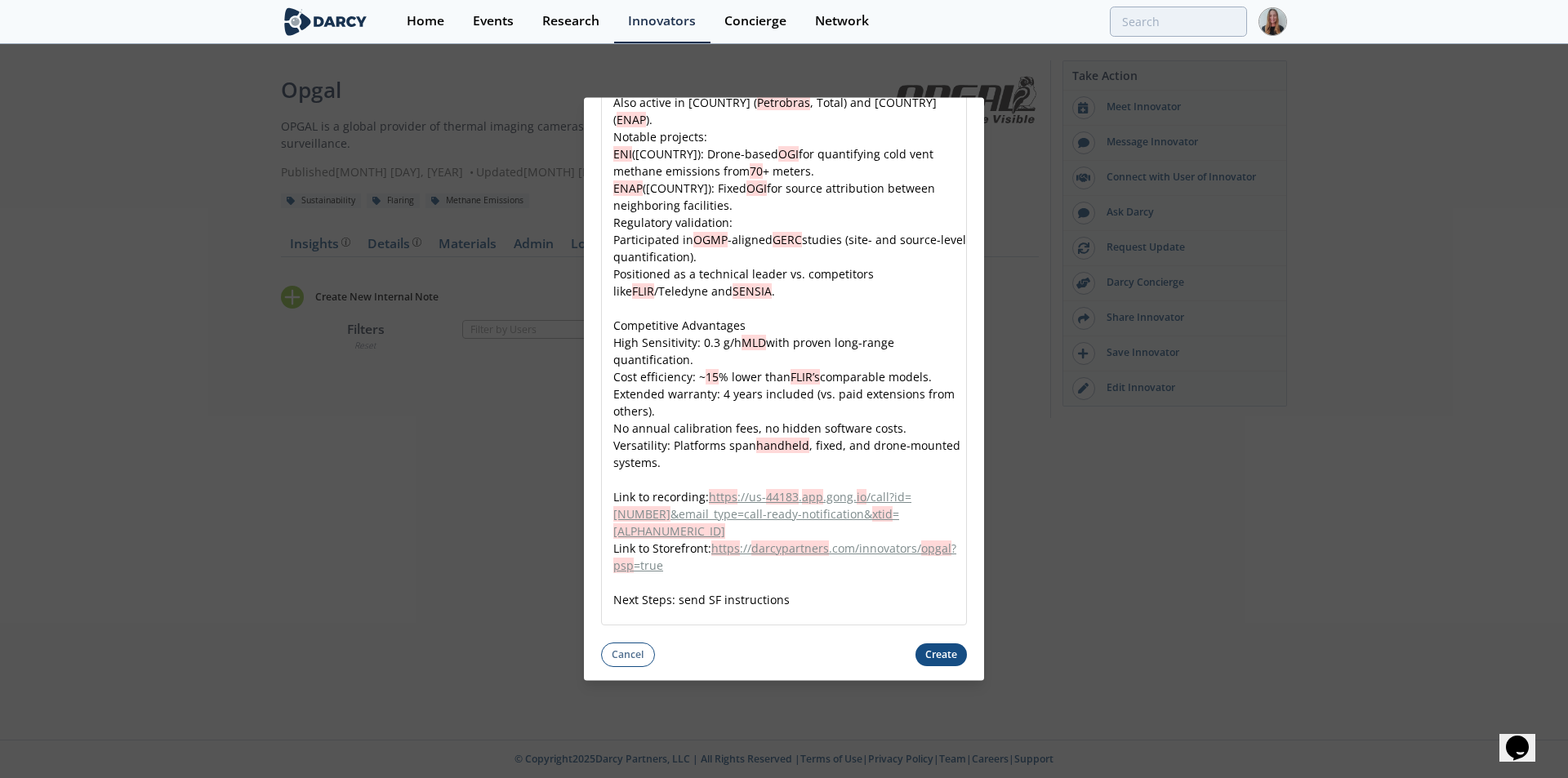 click on "Create" at bounding box center [942, 654] 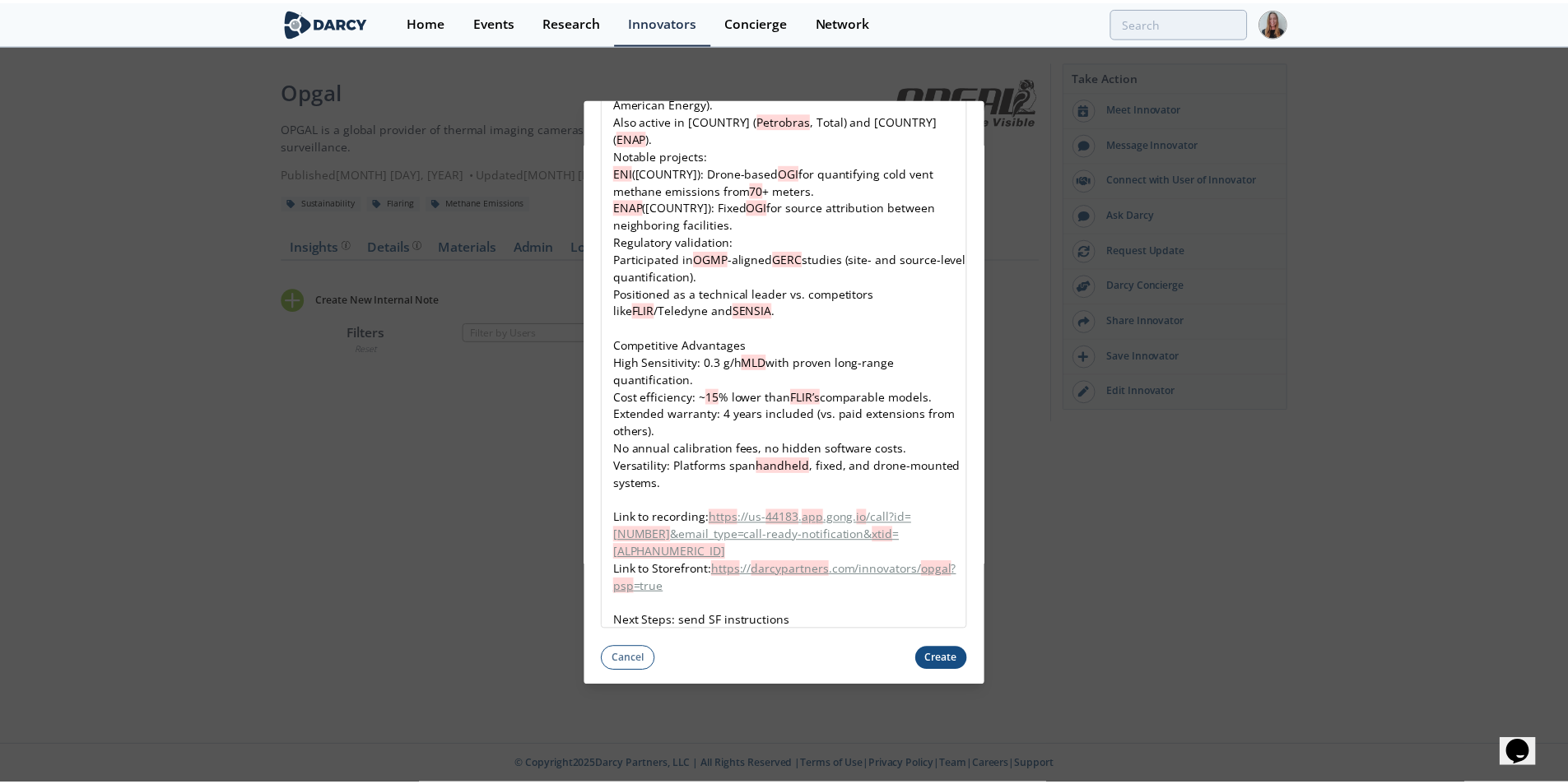 scroll, scrollTop: 1425, scrollLeft: 0, axis: vertical 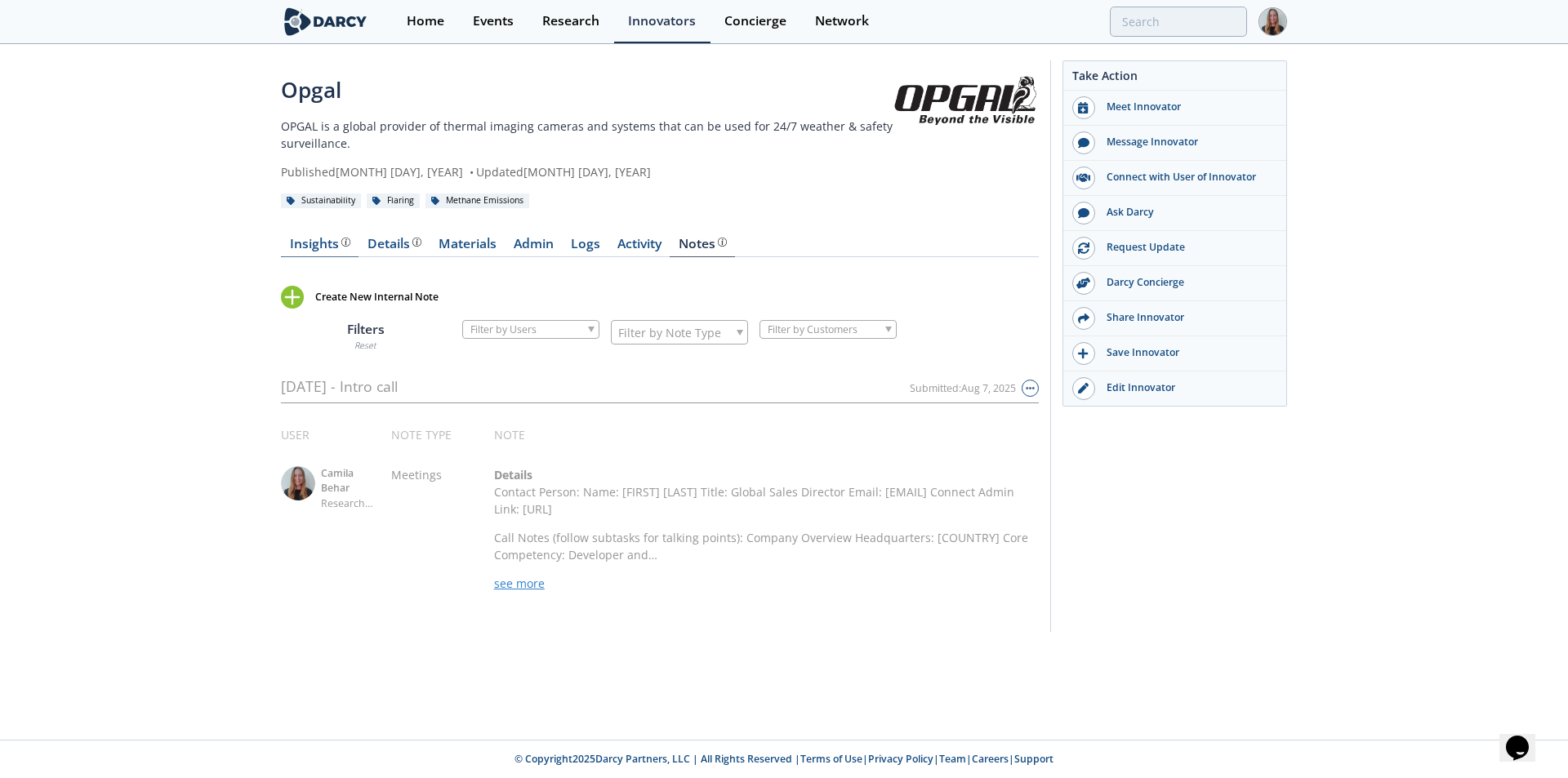 click on "Insights" at bounding box center (320, 244) 